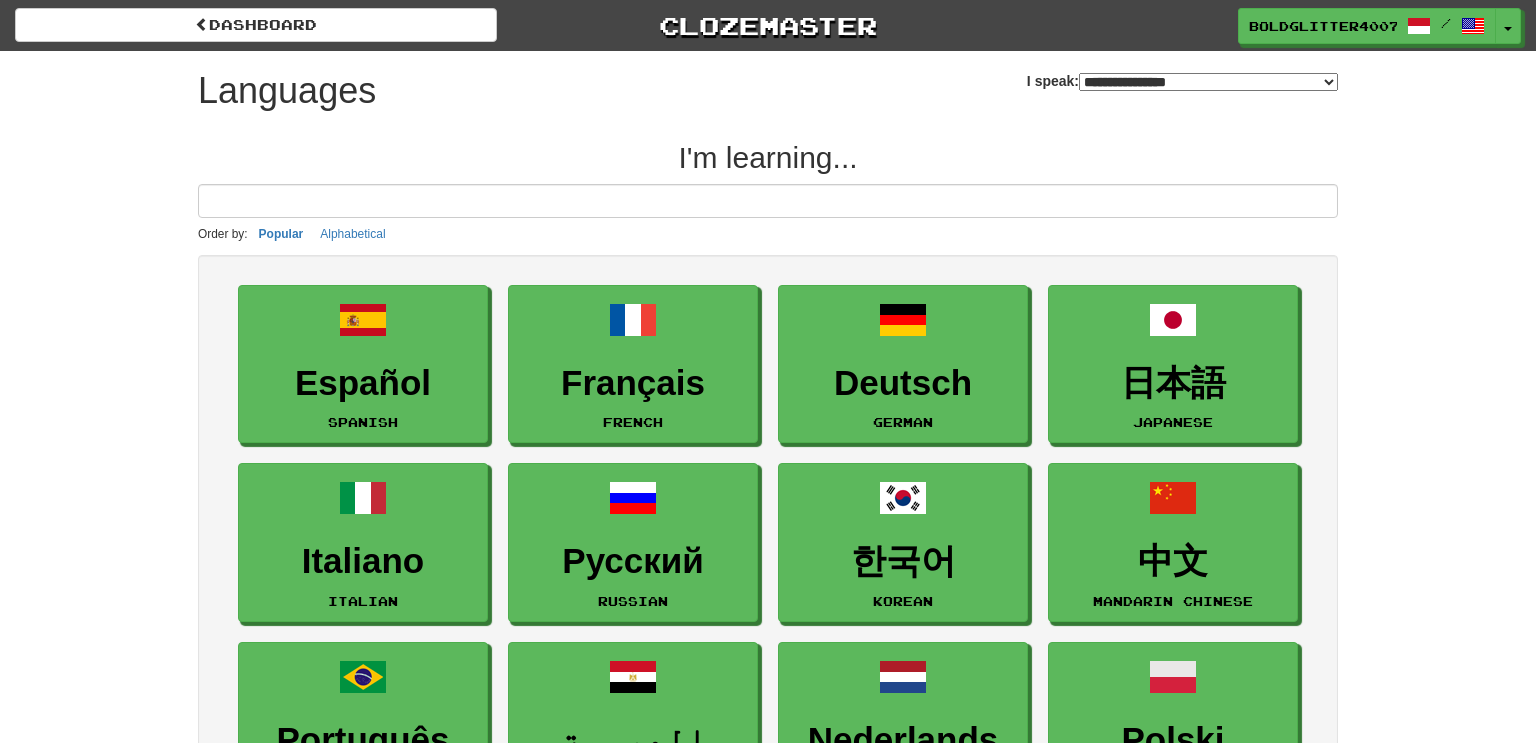 select on "*******" 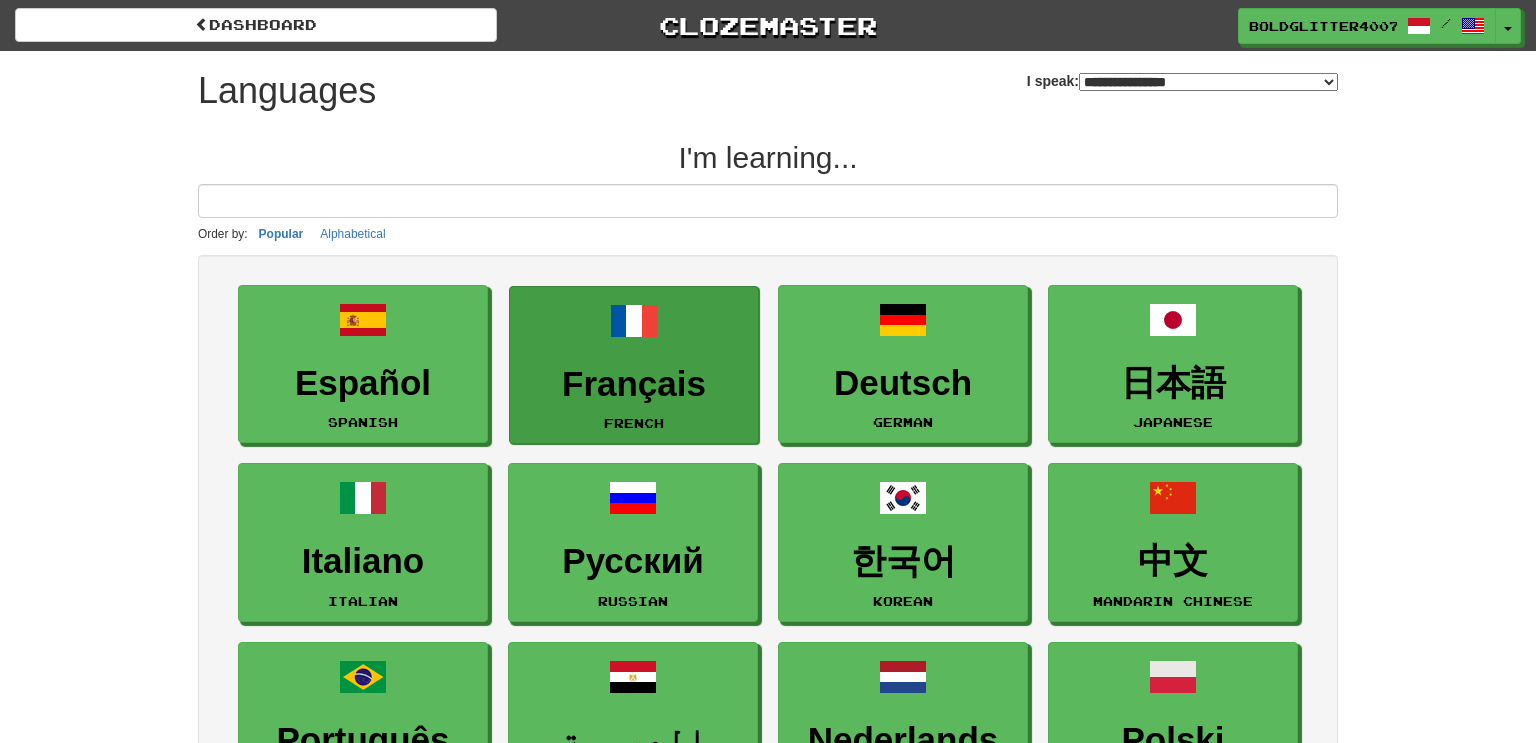 scroll, scrollTop: 0, scrollLeft: 0, axis: both 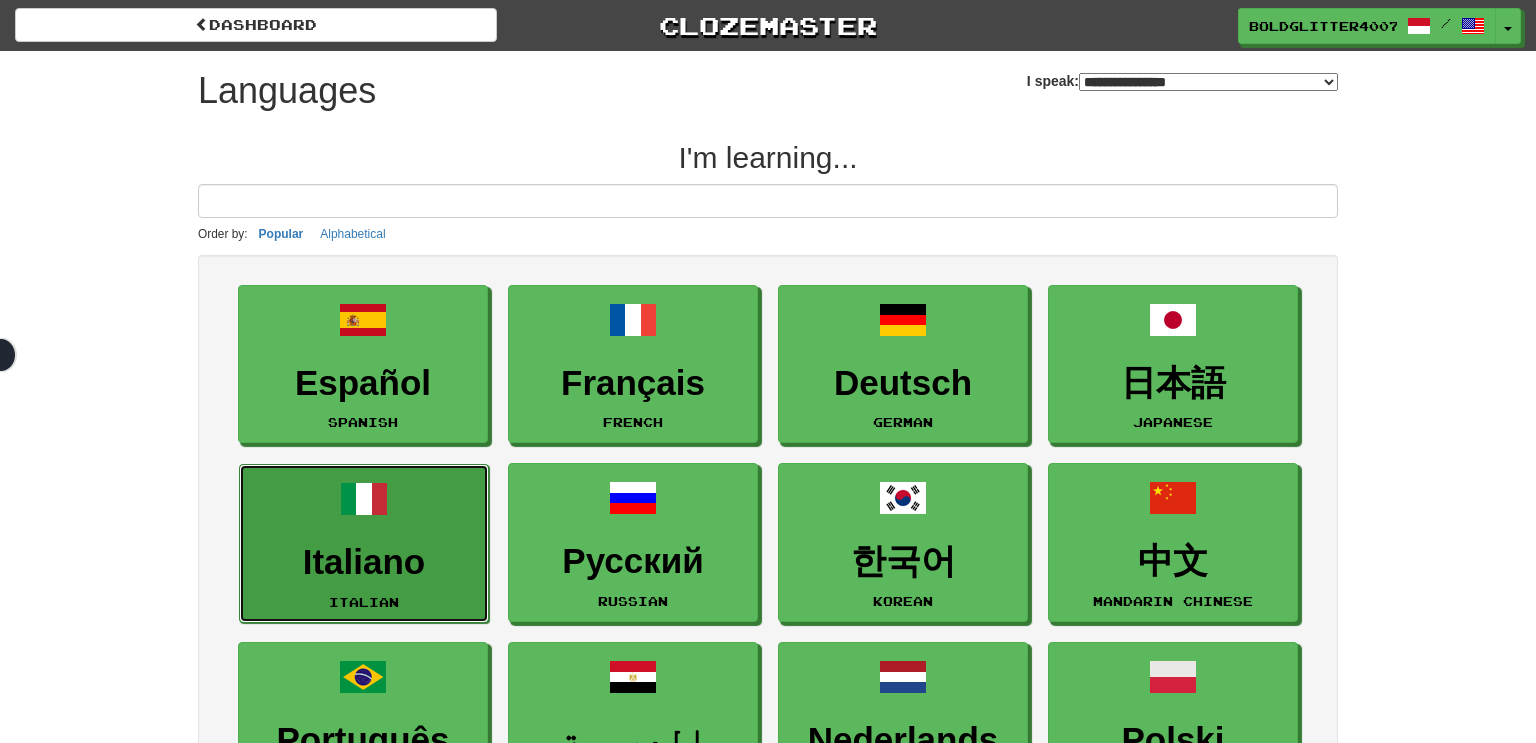 click on "Italiano Italian" at bounding box center [364, 543] 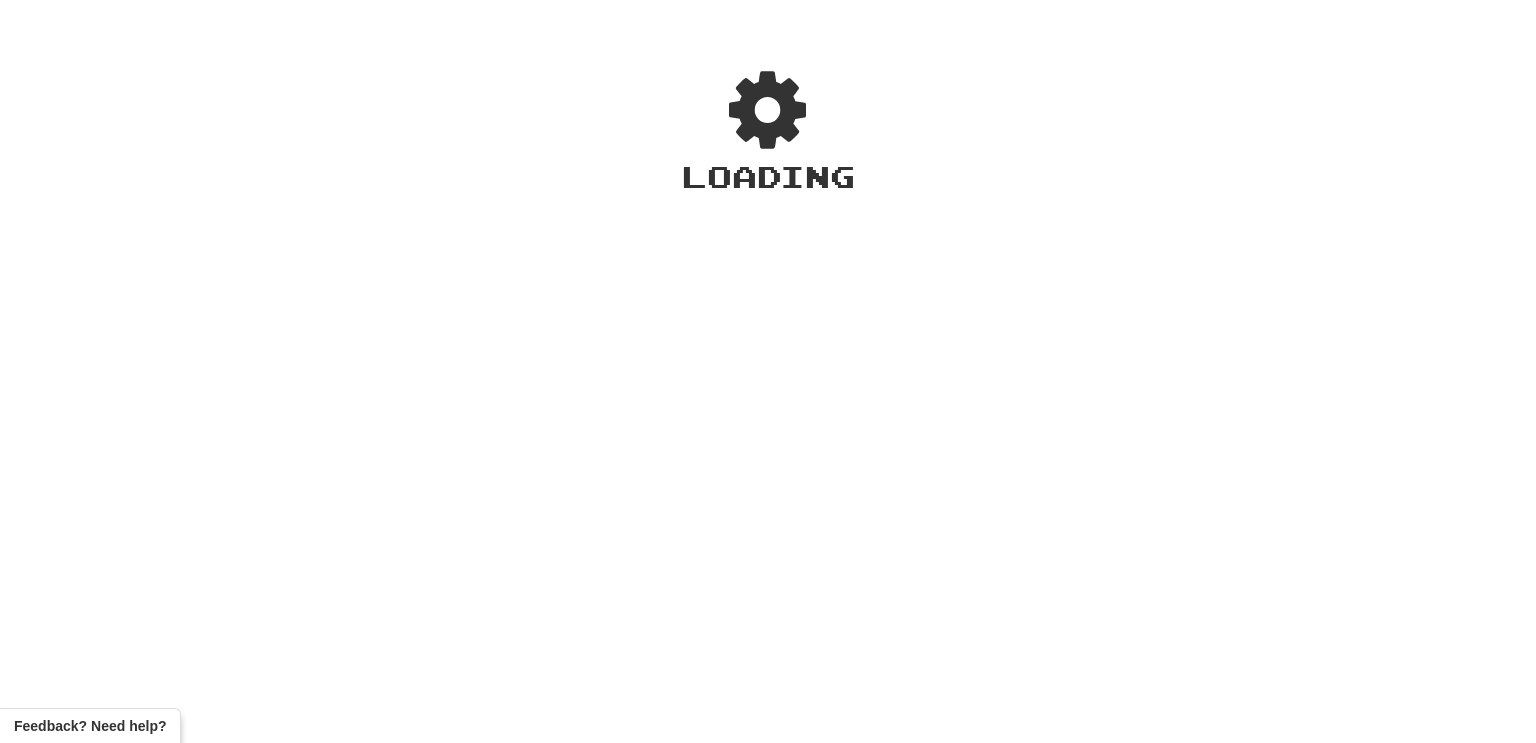 scroll, scrollTop: 0, scrollLeft: 0, axis: both 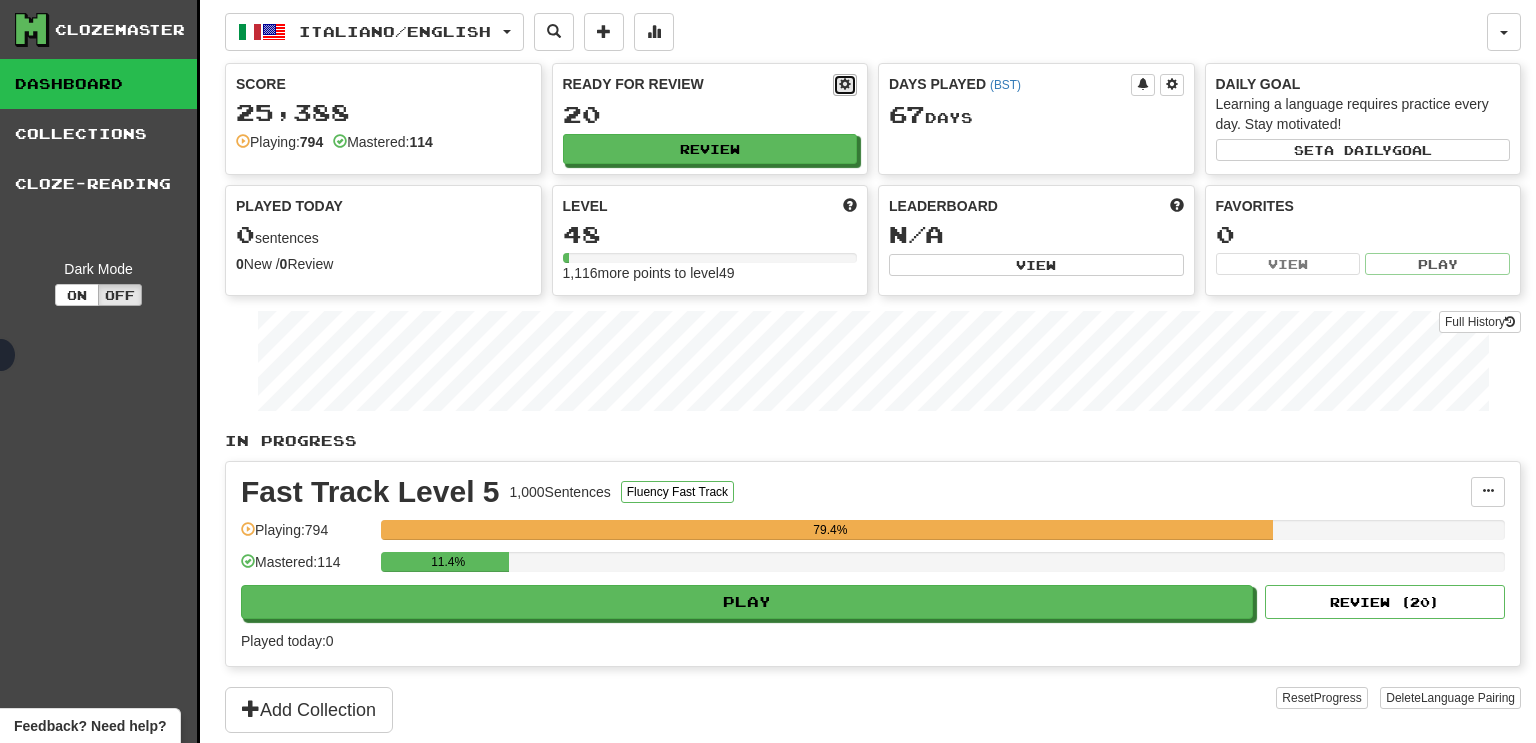 click at bounding box center [845, 84] 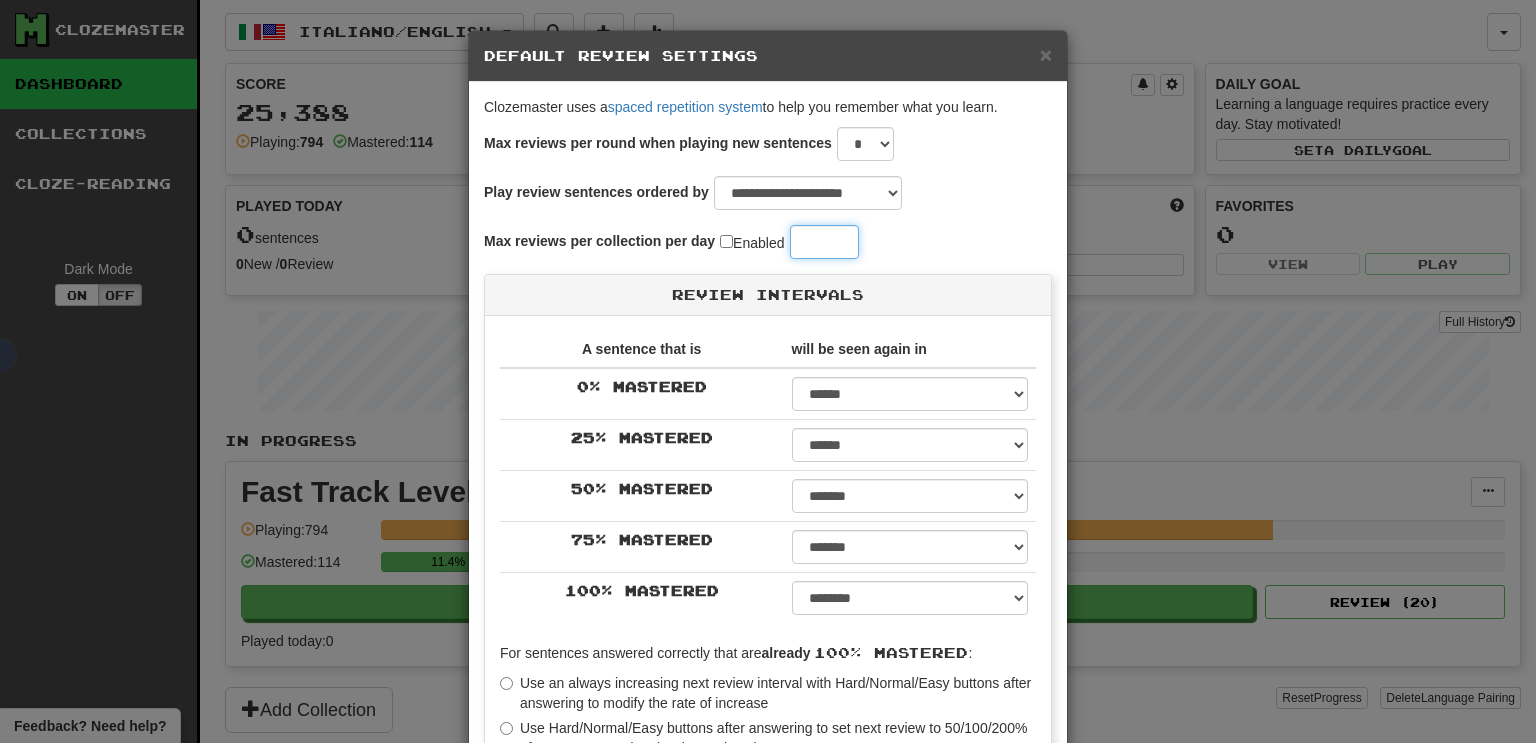 click on "**" at bounding box center (824, 242) 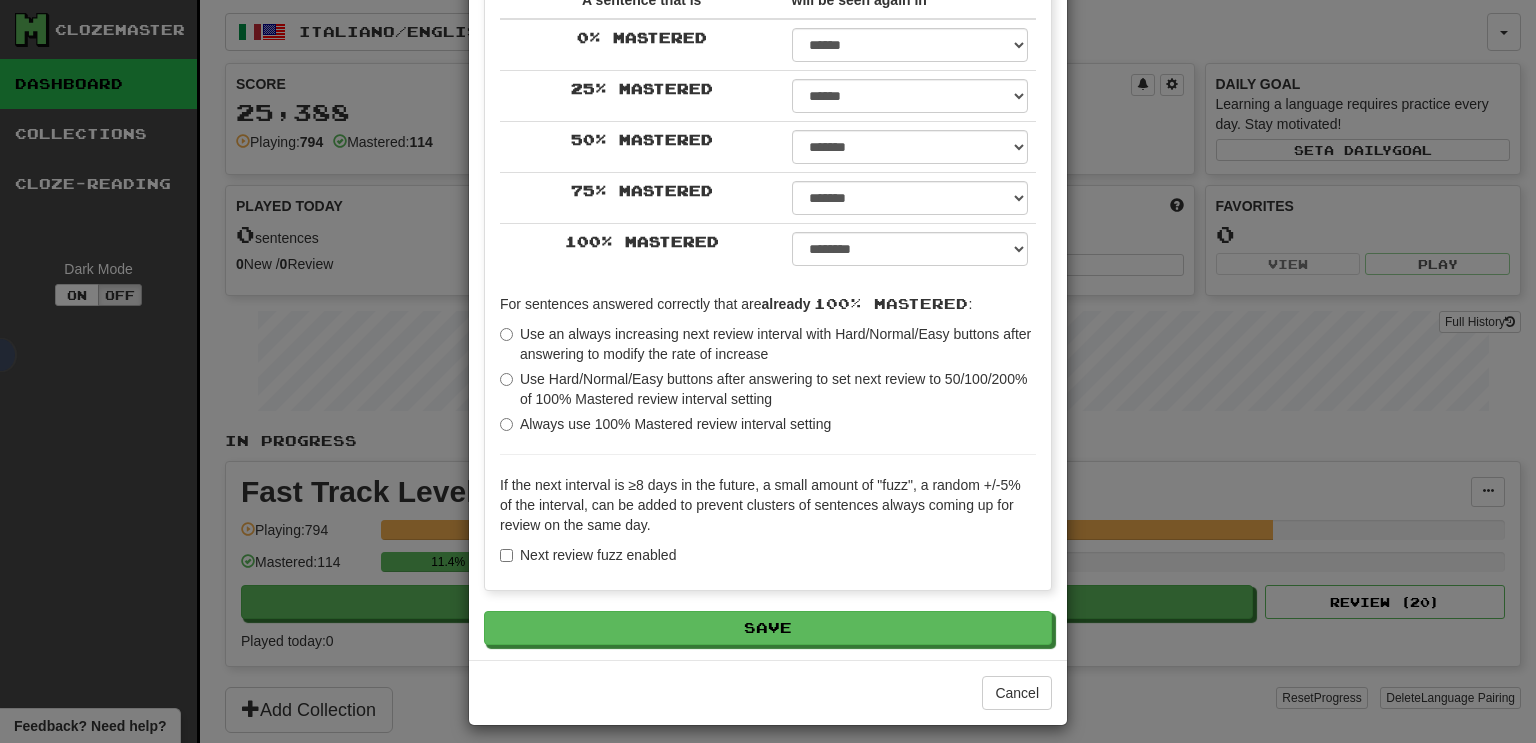 scroll, scrollTop: 359, scrollLeft: 0, axis: vertical 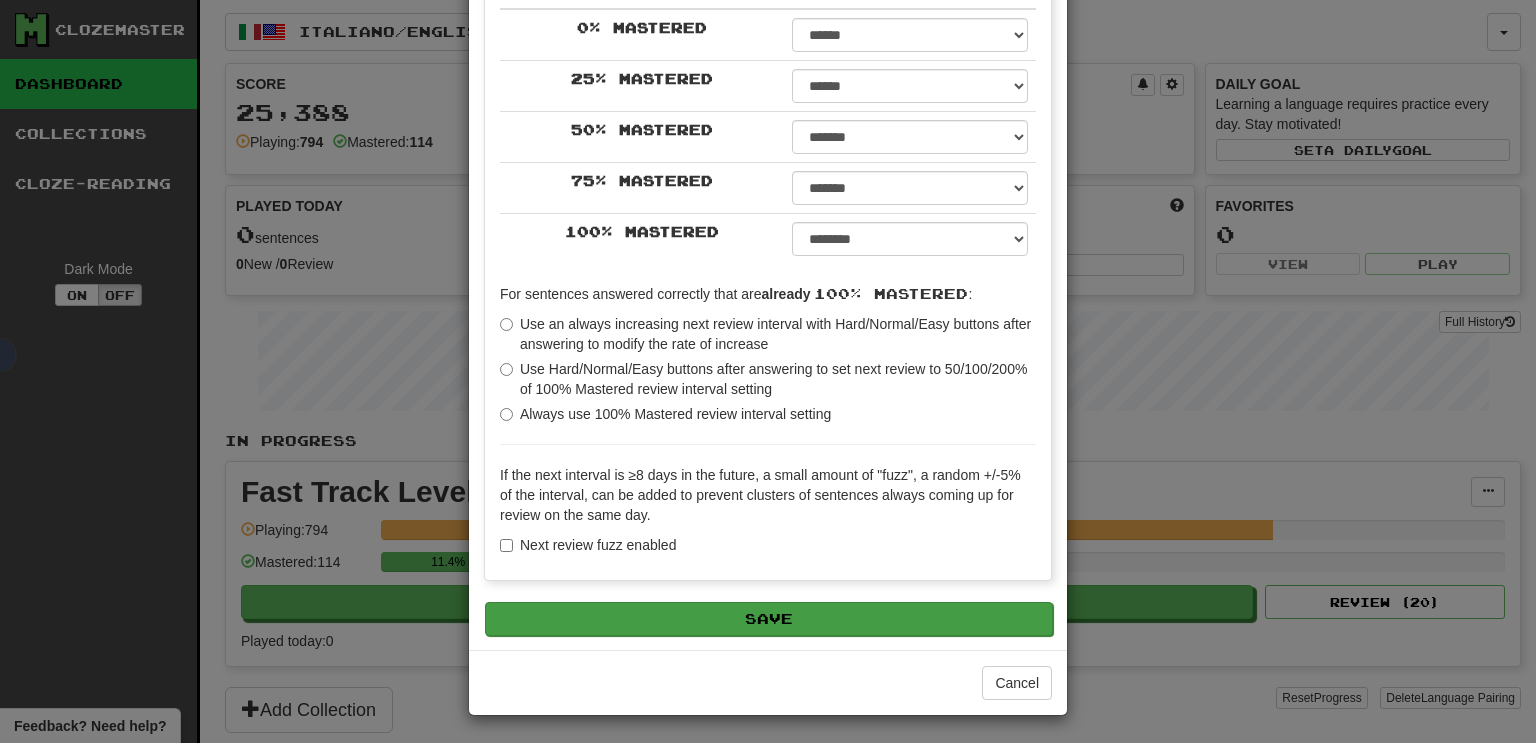 type on "**" 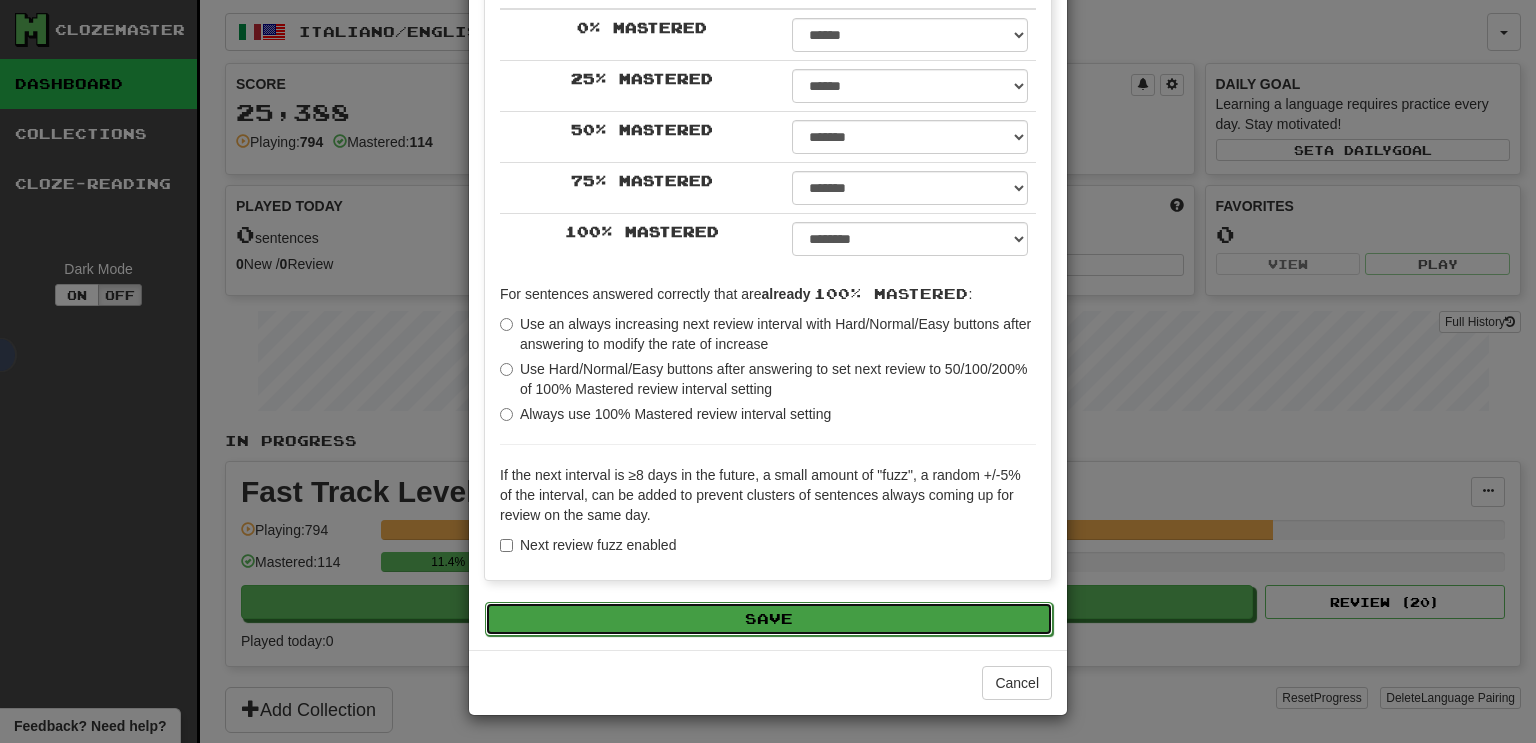 click on "Save" at bounding box center (769, 619) 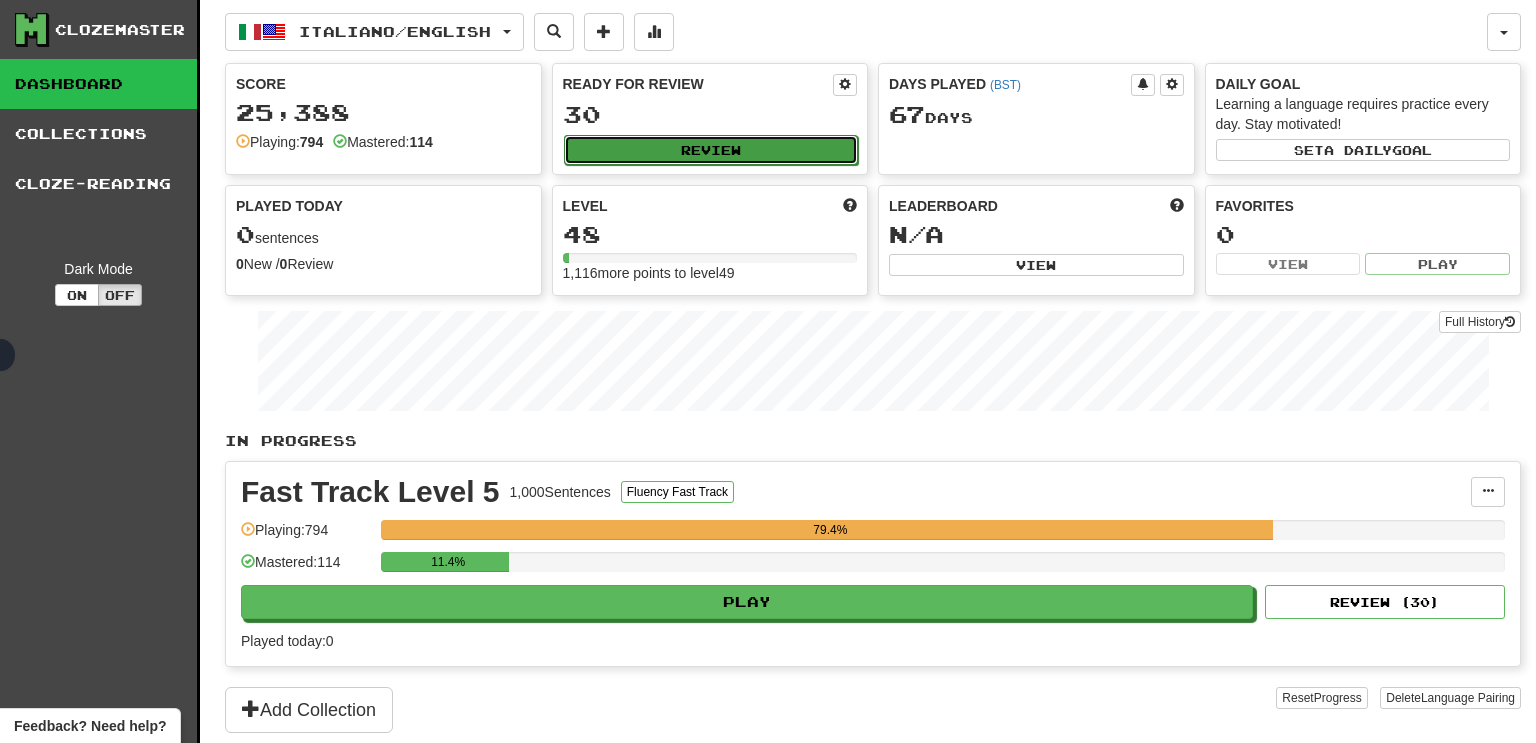 click on "Review" at bounding box center (711, 150) 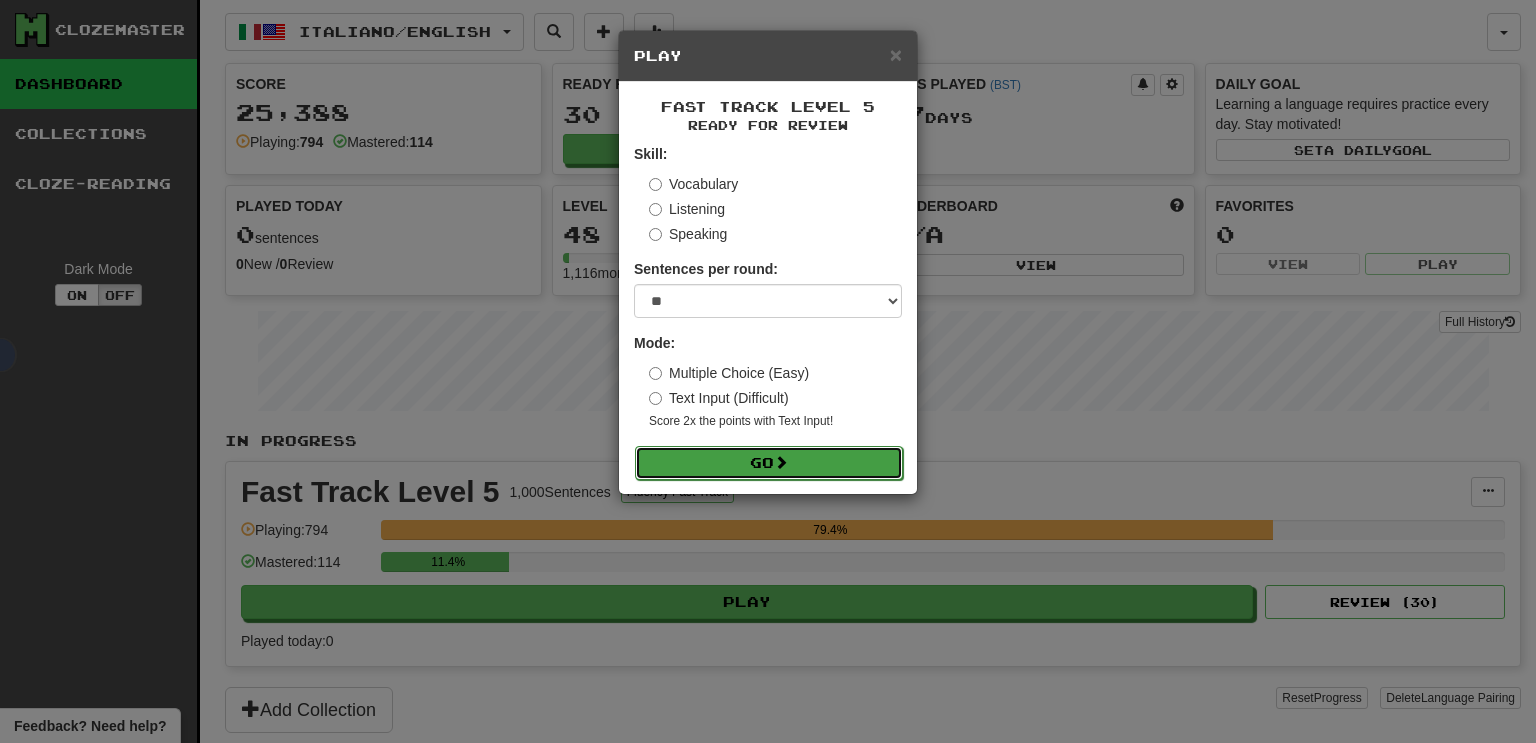 click on "Go" at bounding box center [769, 463] 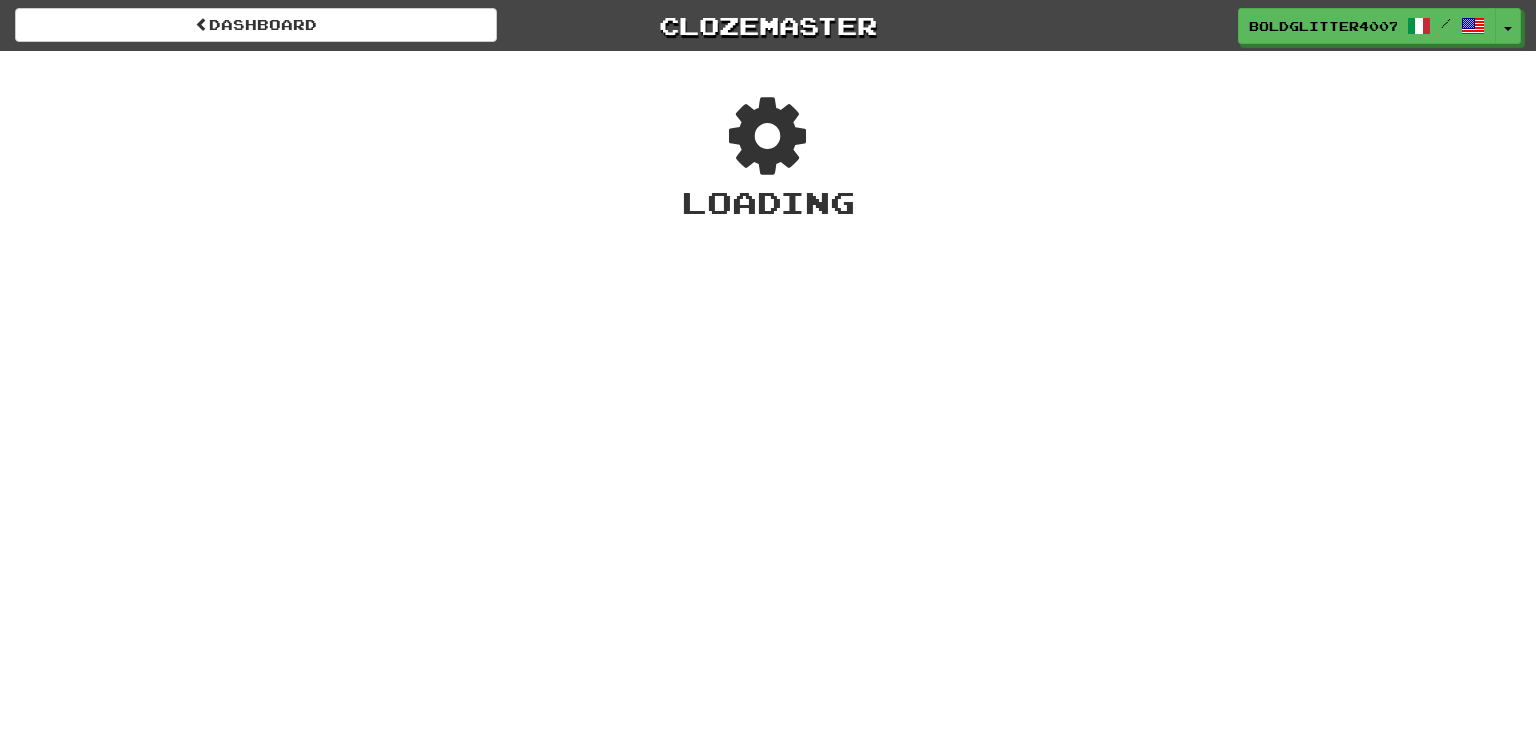 scroll, scrollTop: 0, scrollLeft: 0, axis: both 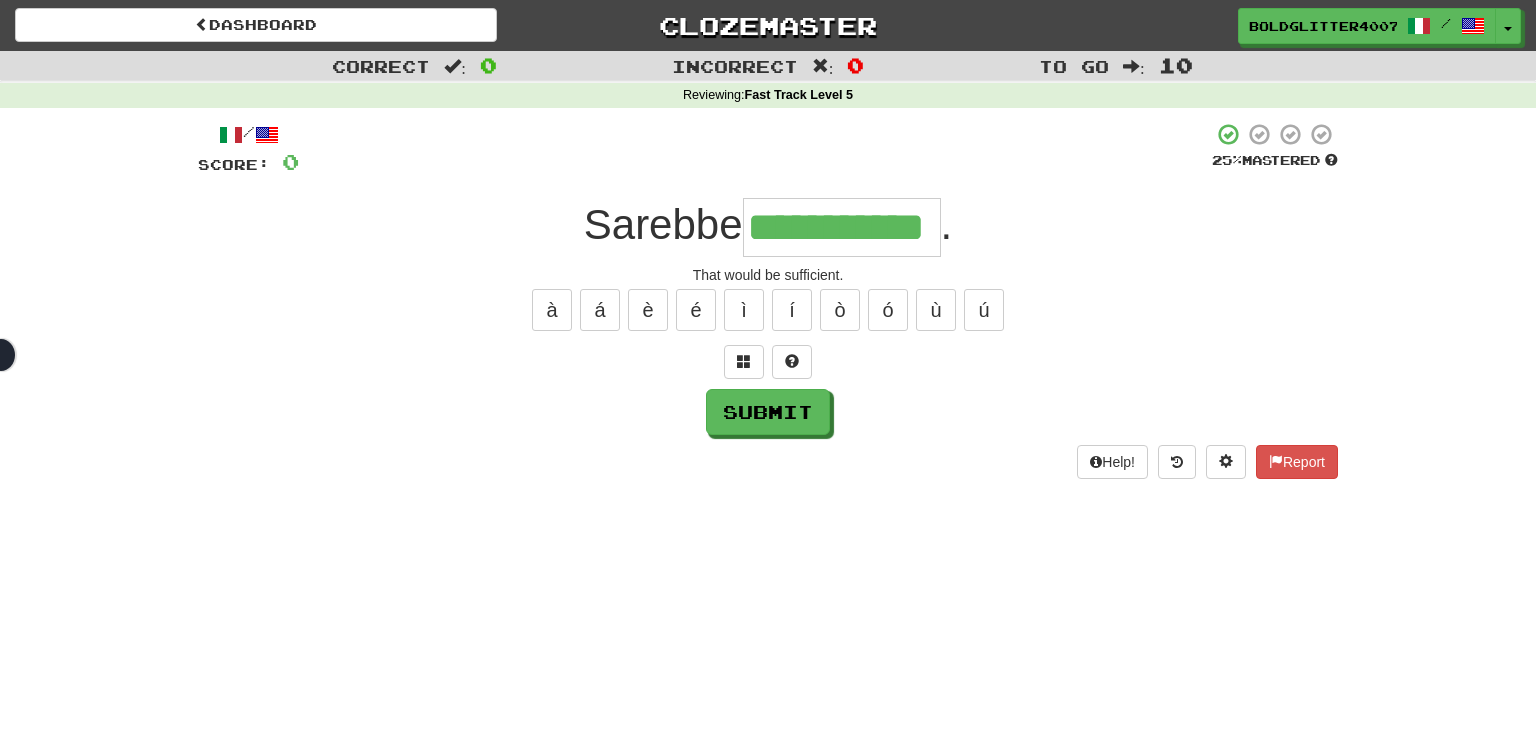 type on "**********" 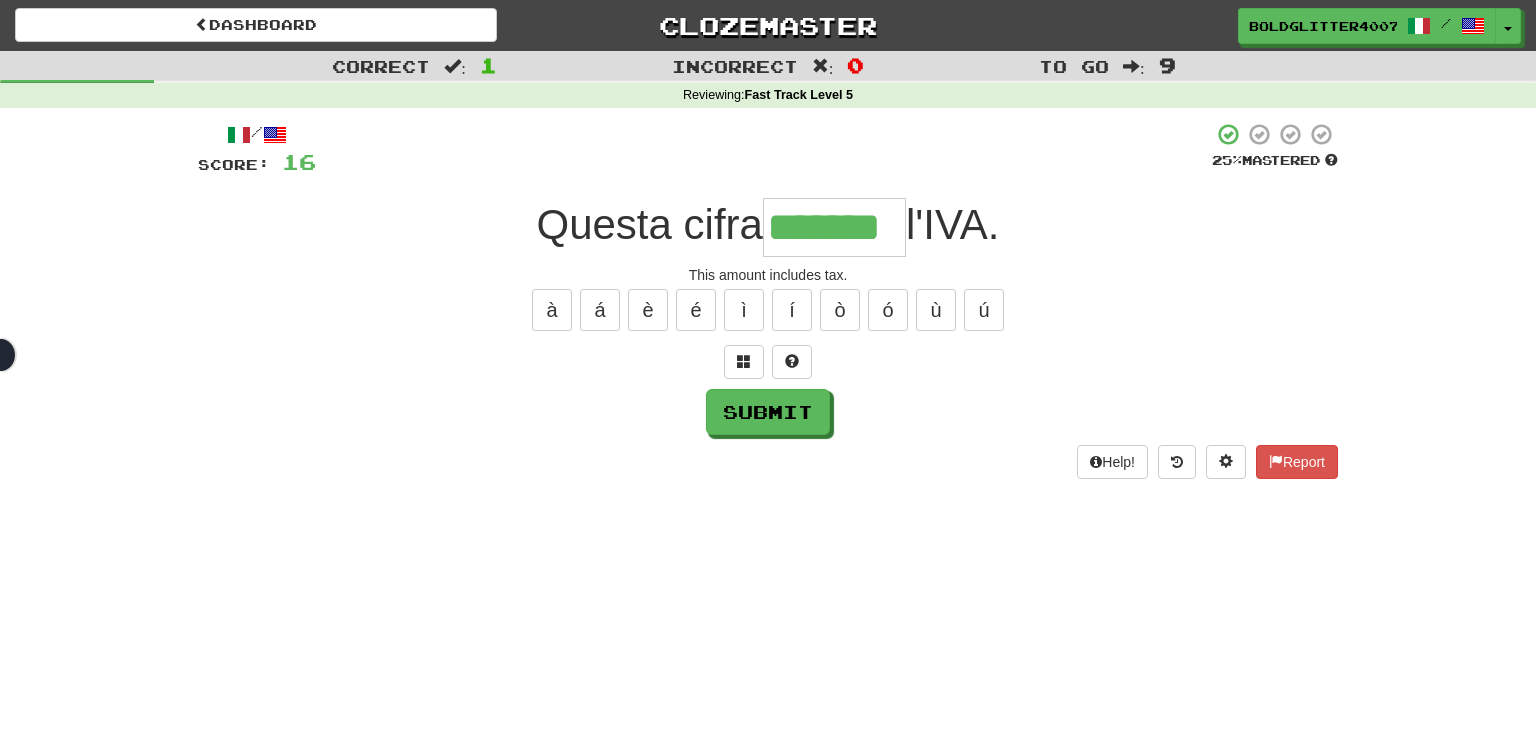 type on "*******" 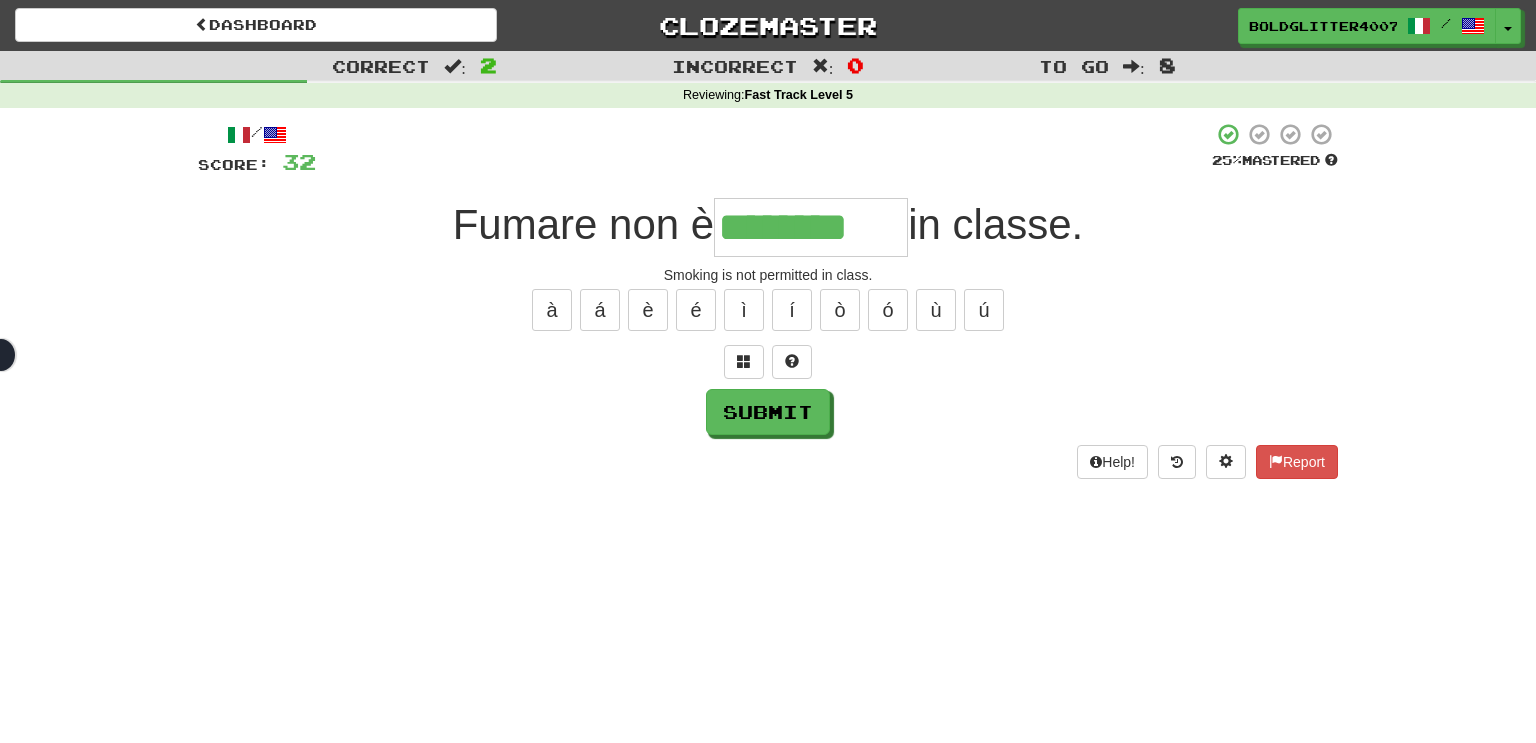 type on "********" 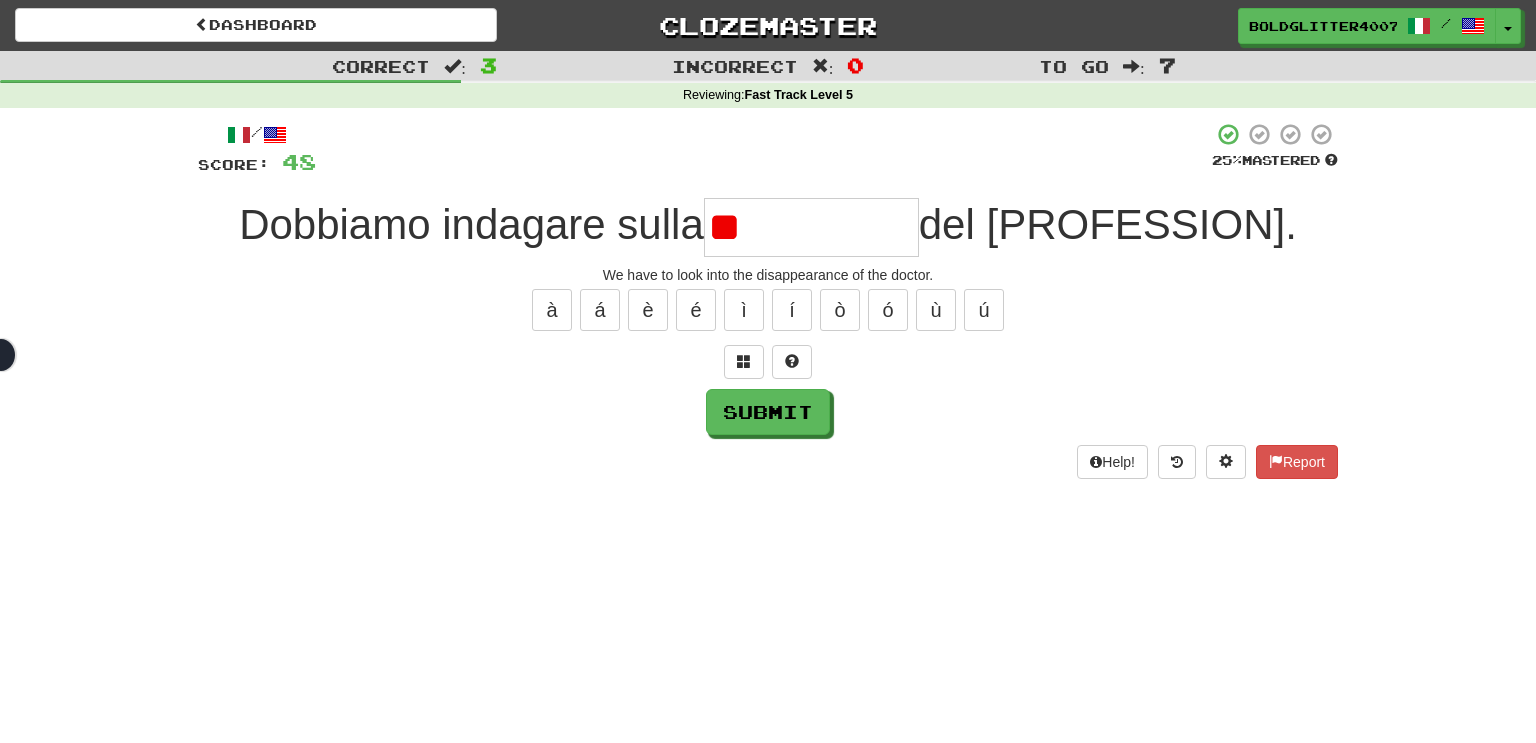 type on "*" 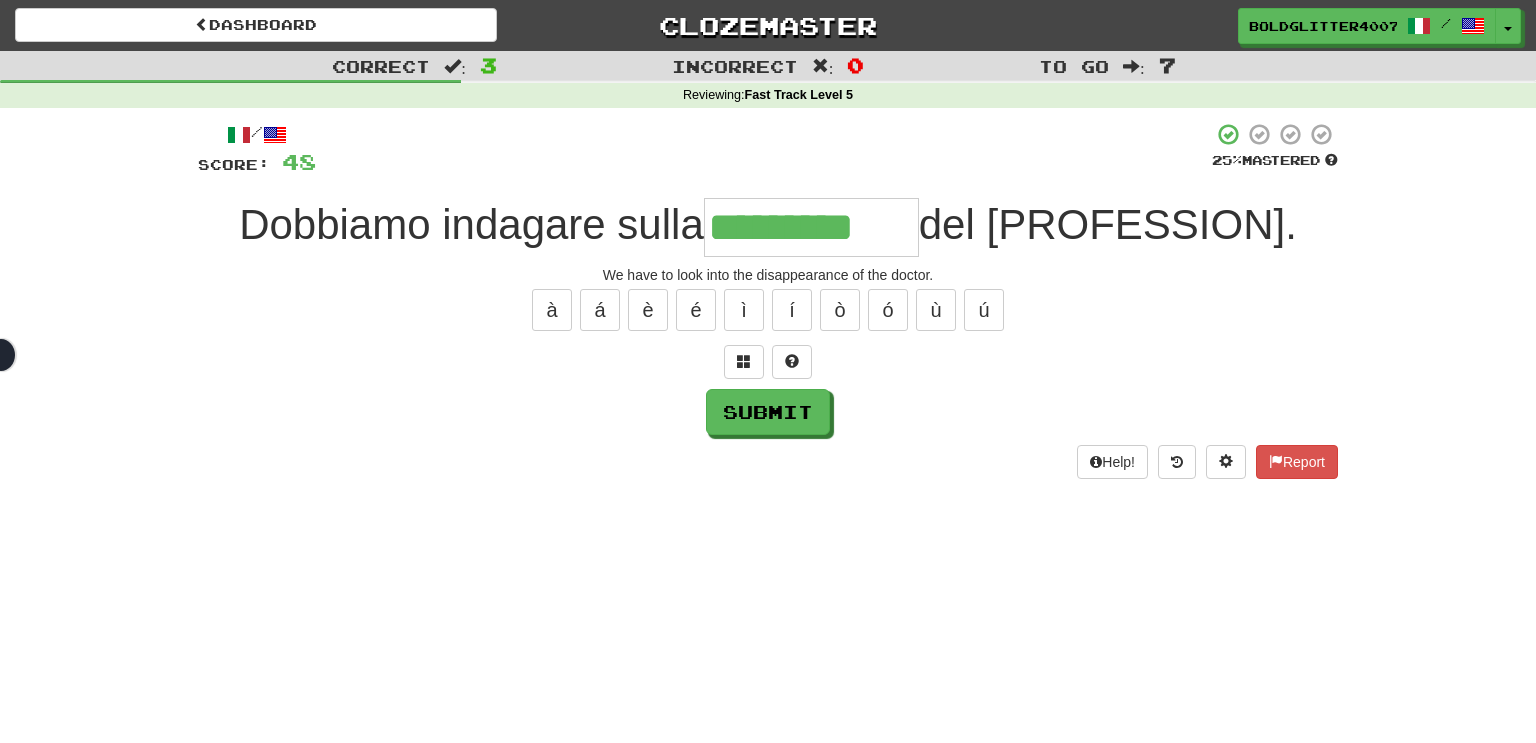 type on "*********" 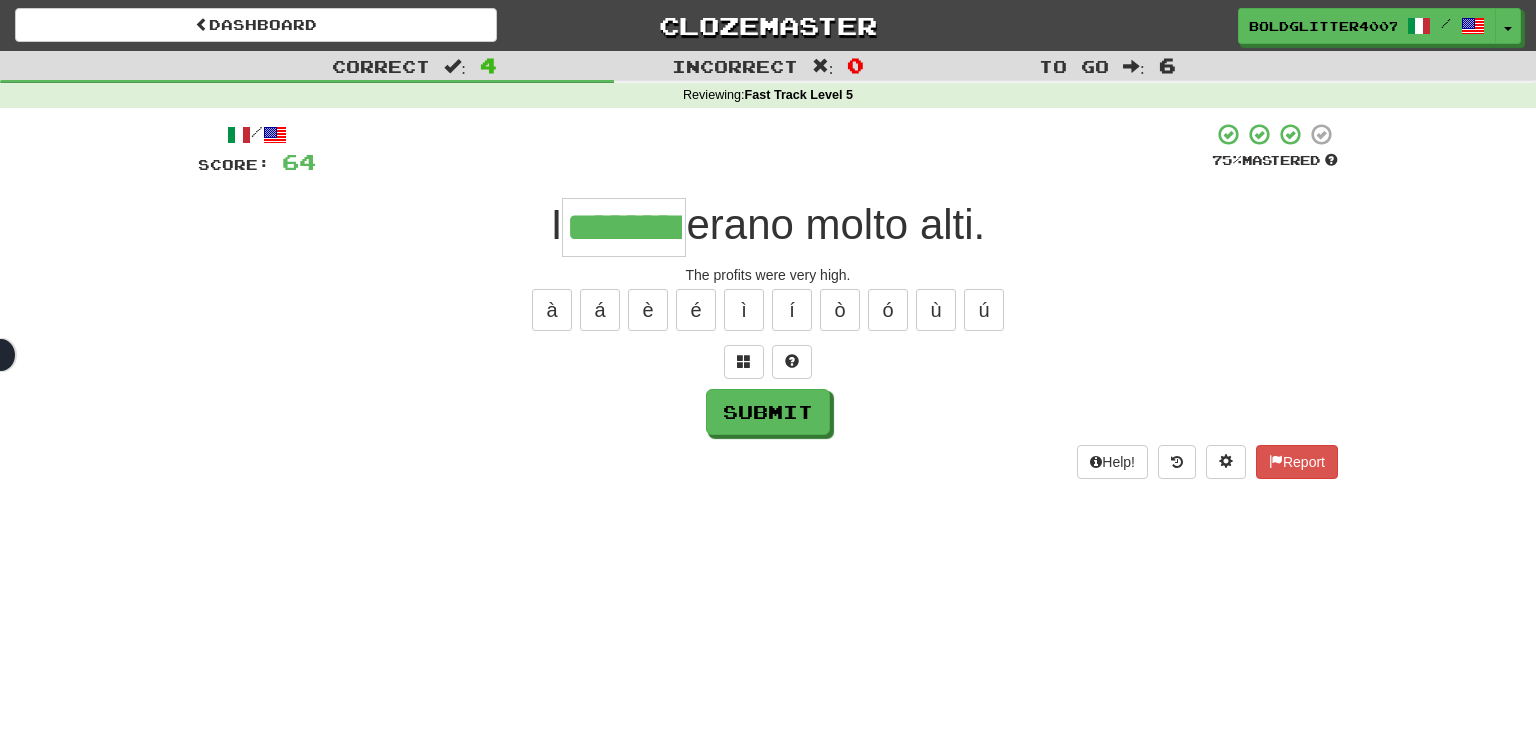 type on "********" 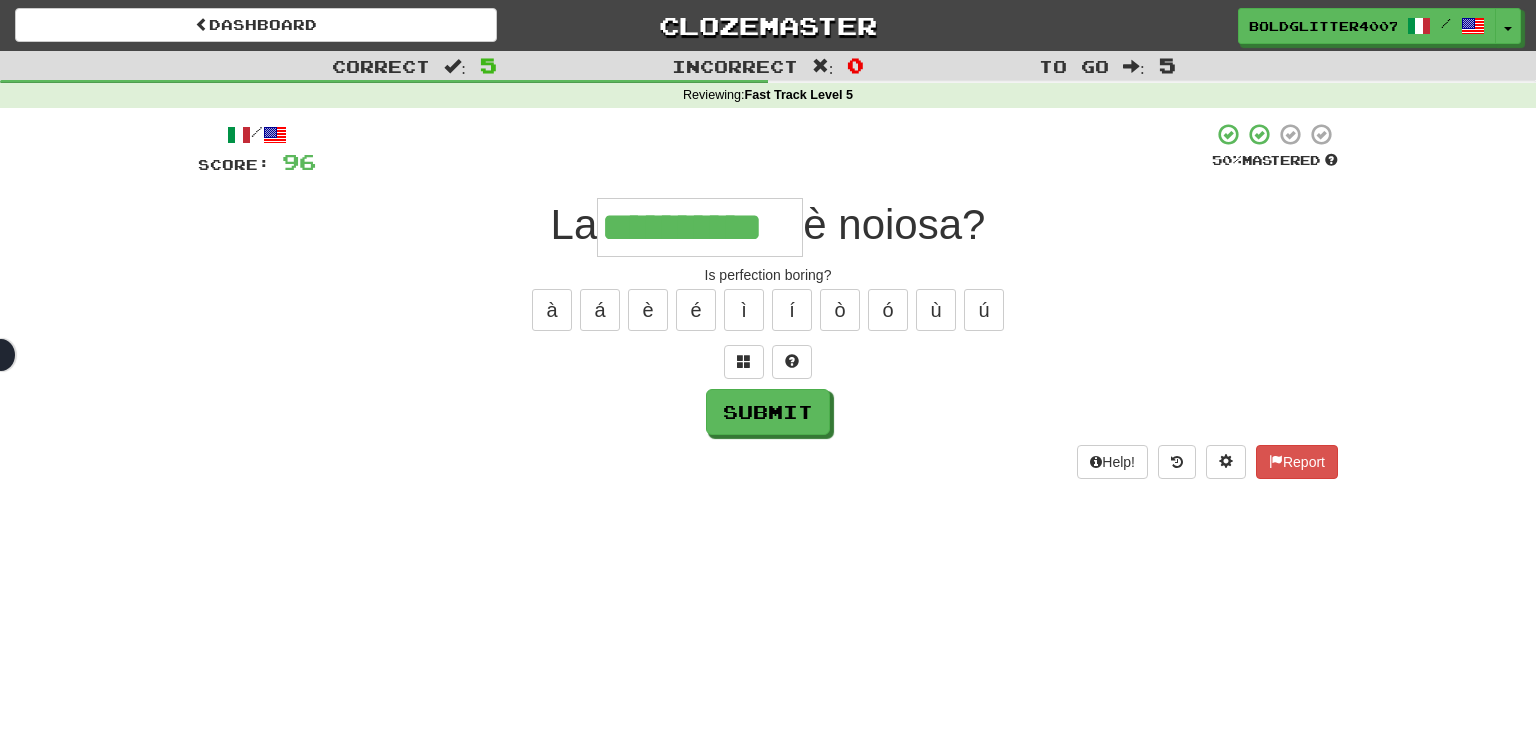 type on "**********" 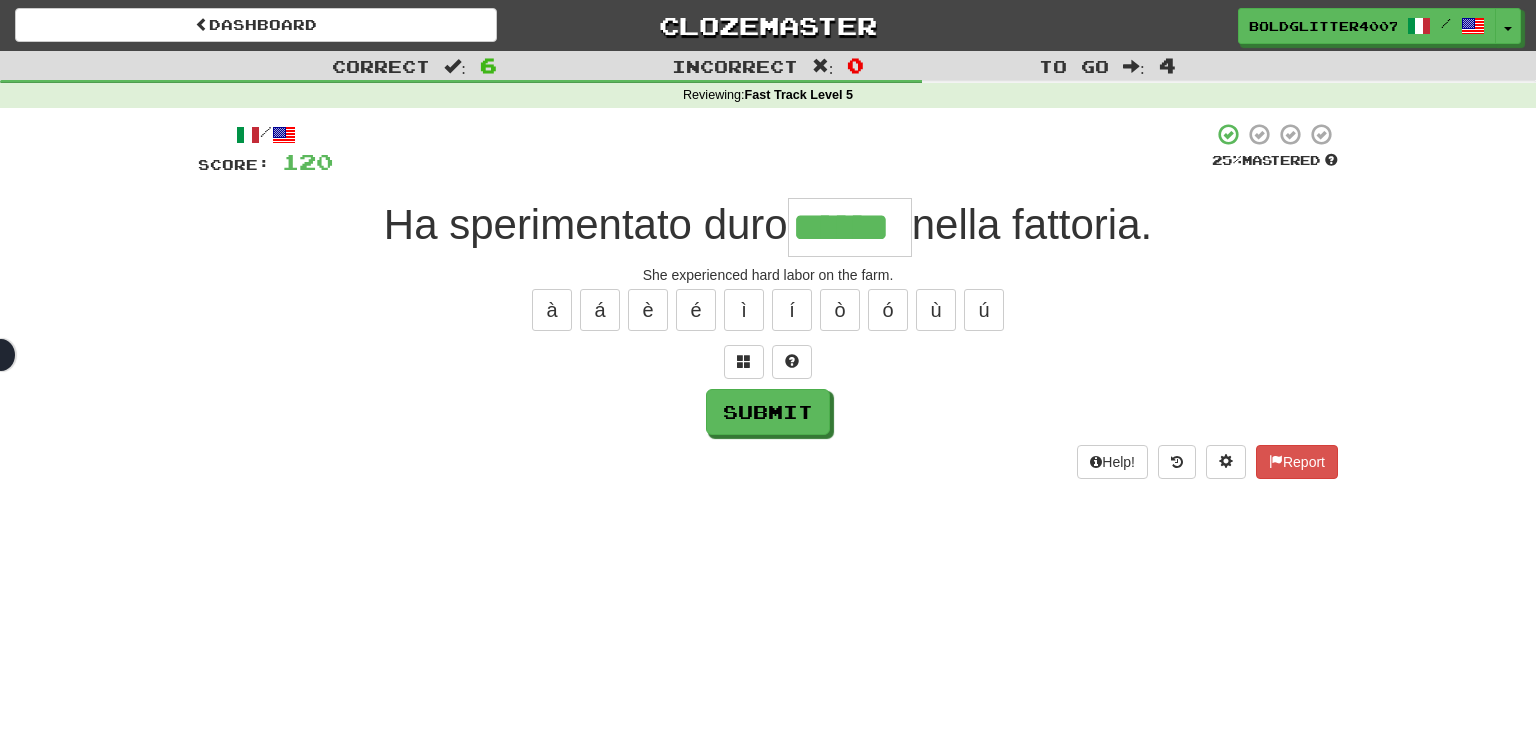 type on "******" 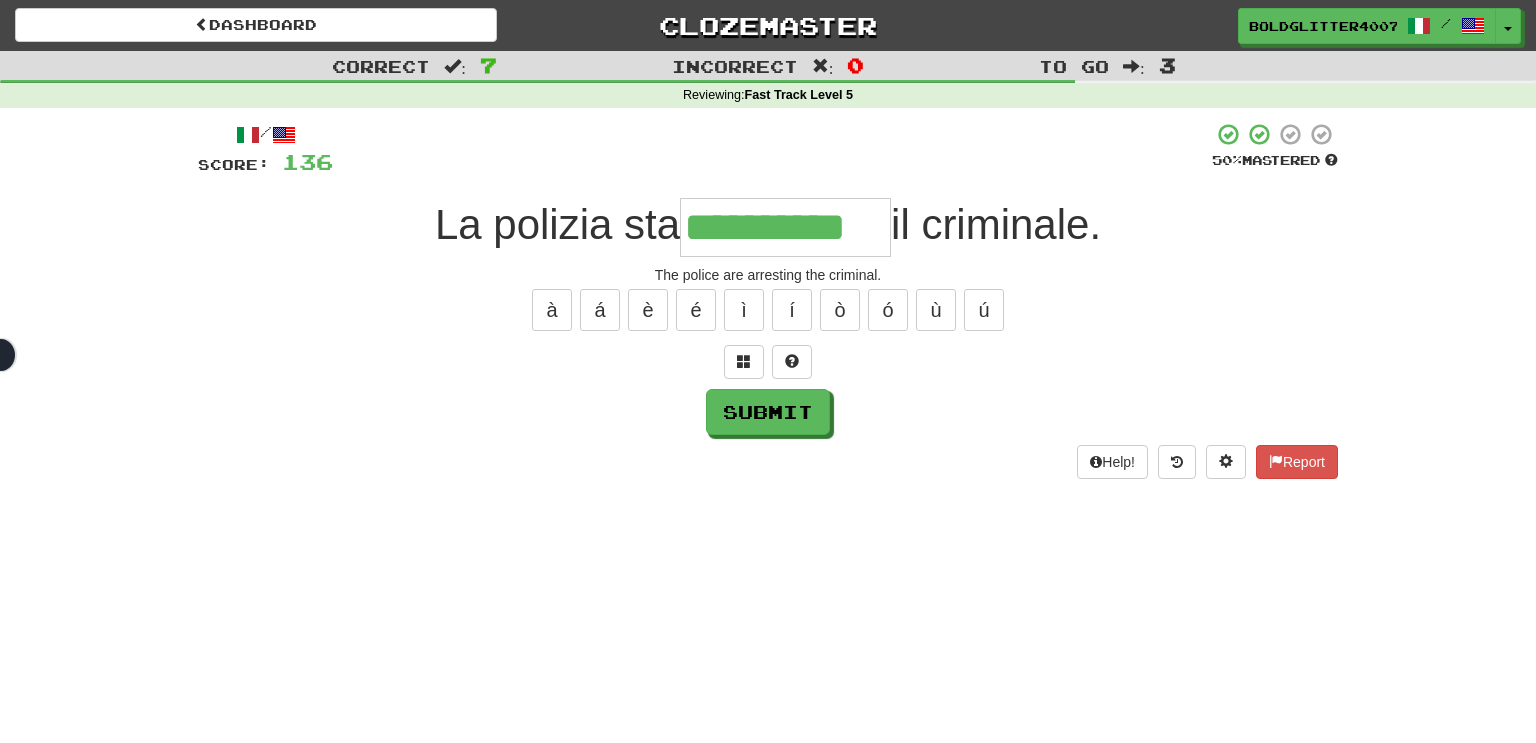 type on "**********" 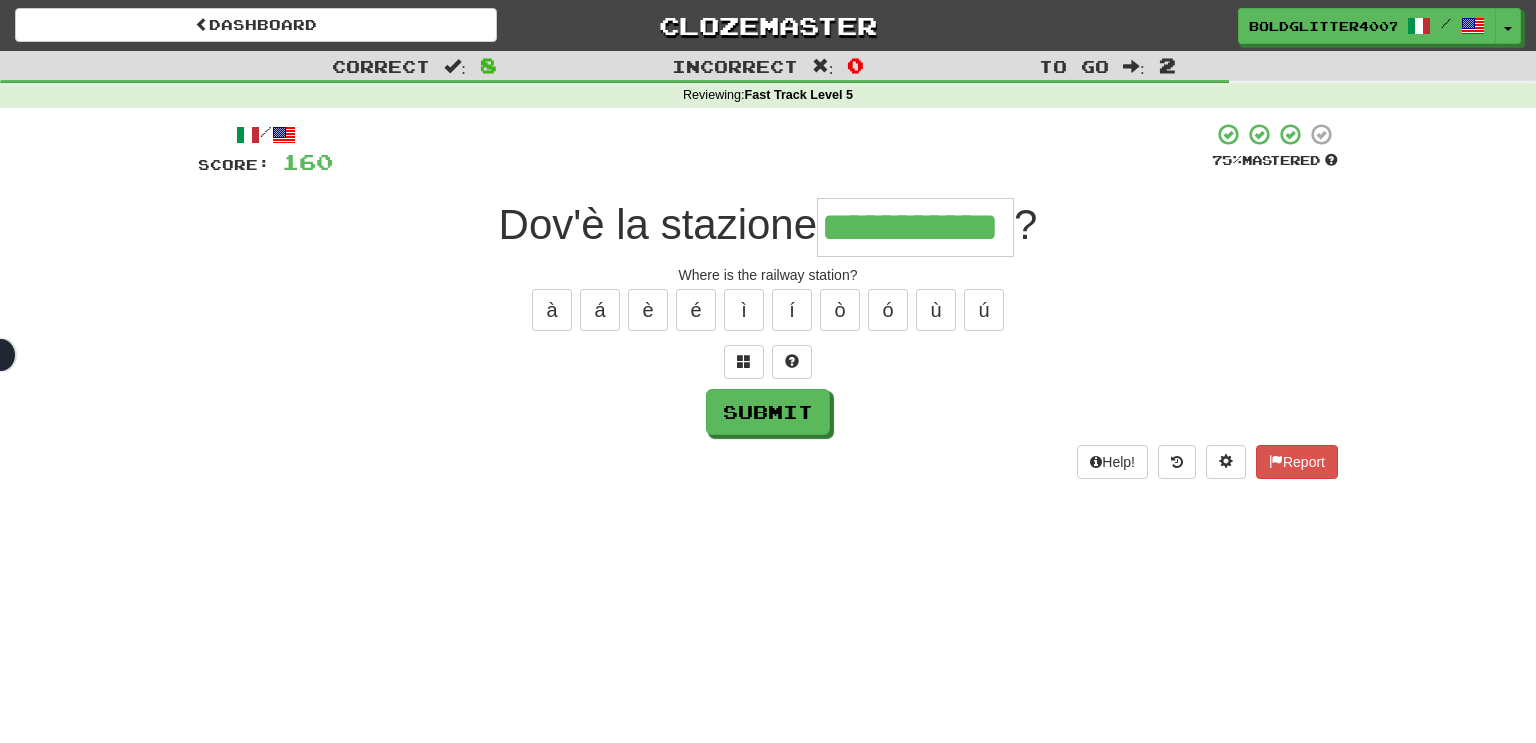 type on "**********" 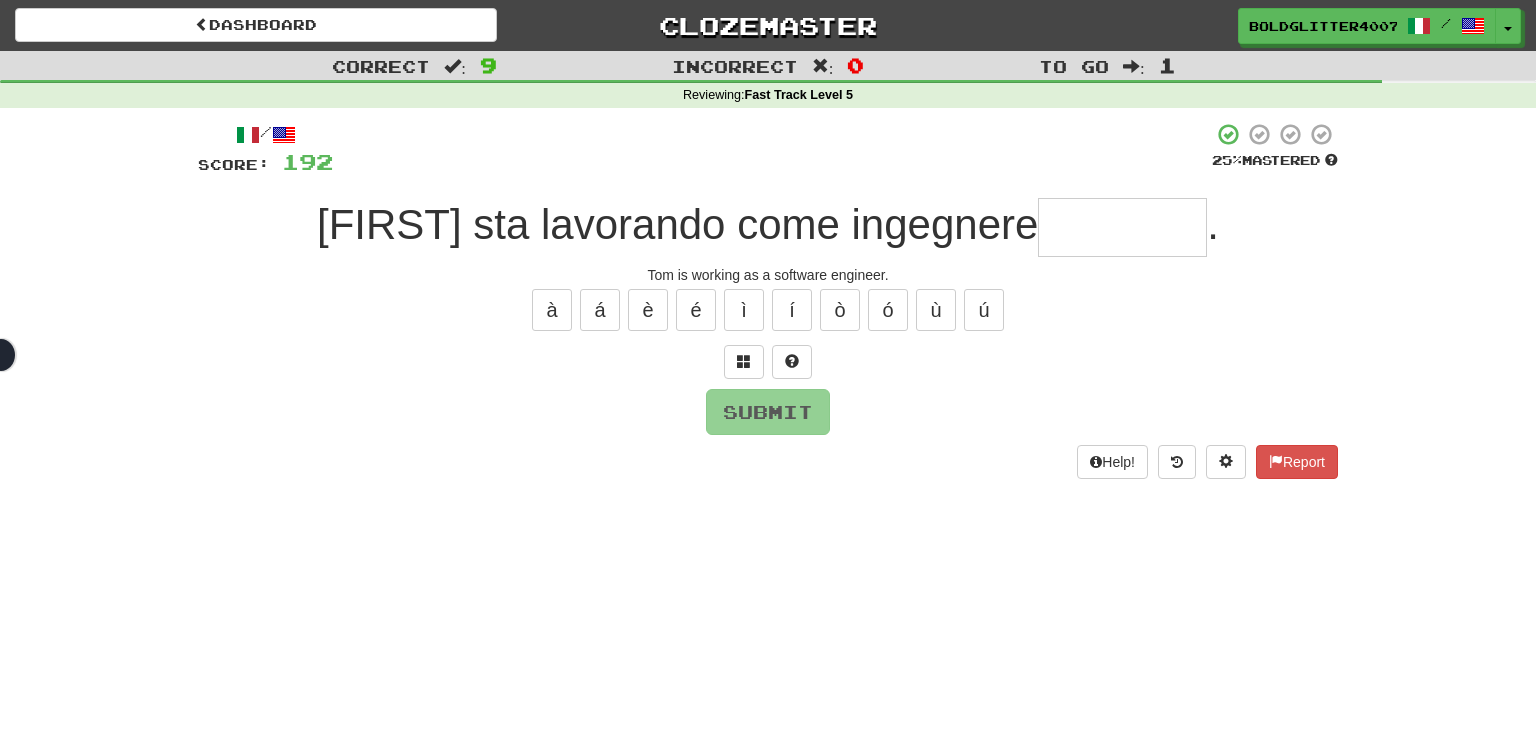 type on "*" 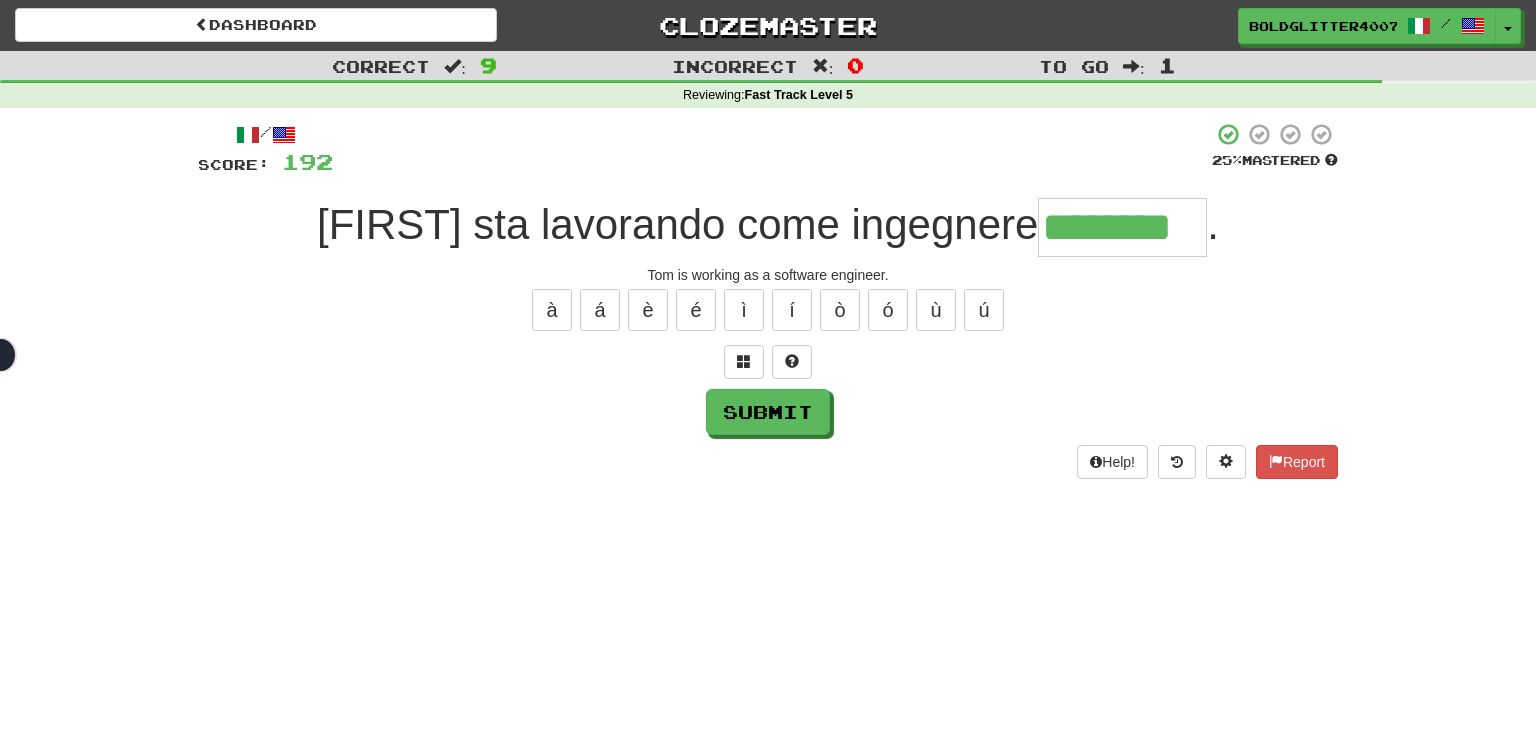 type on "********" 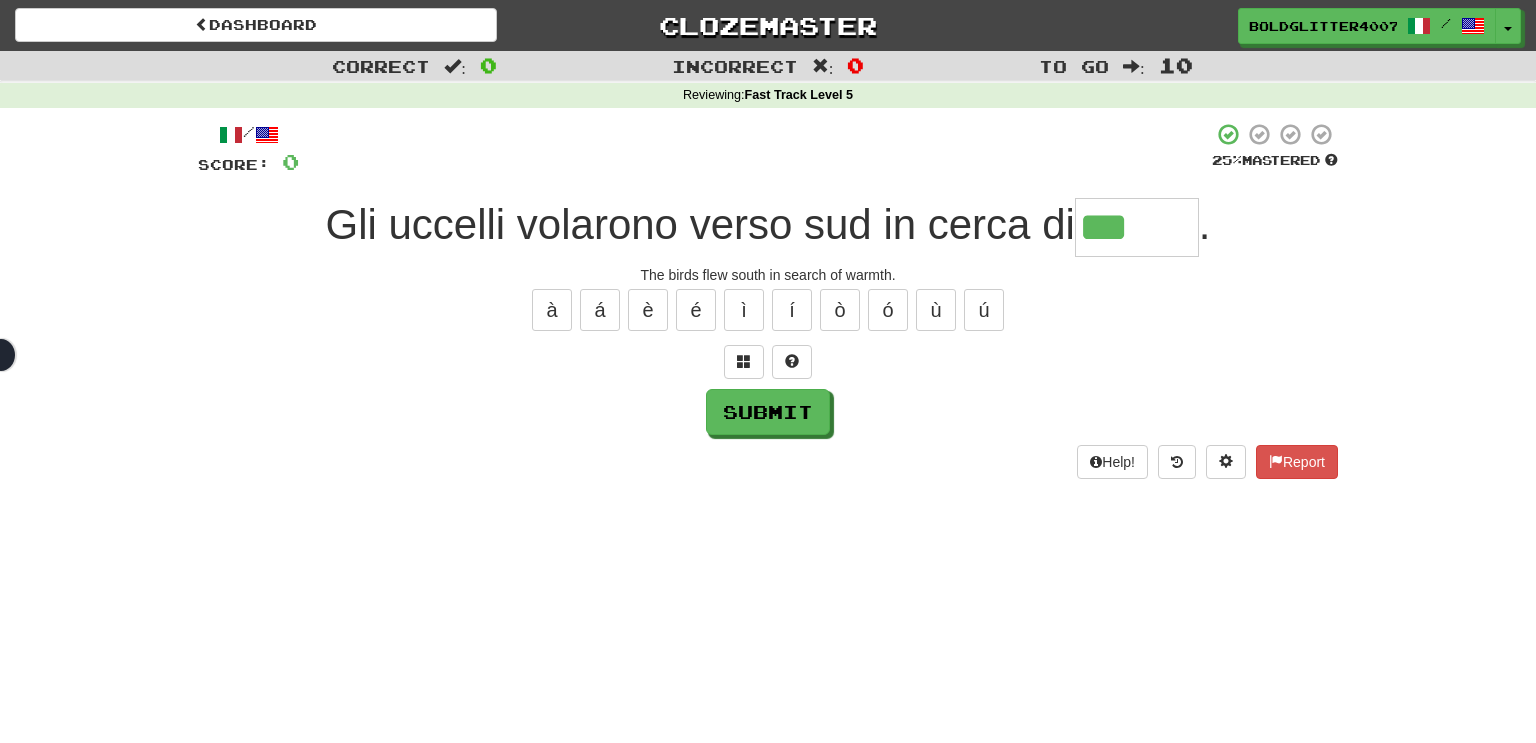 type on "******" 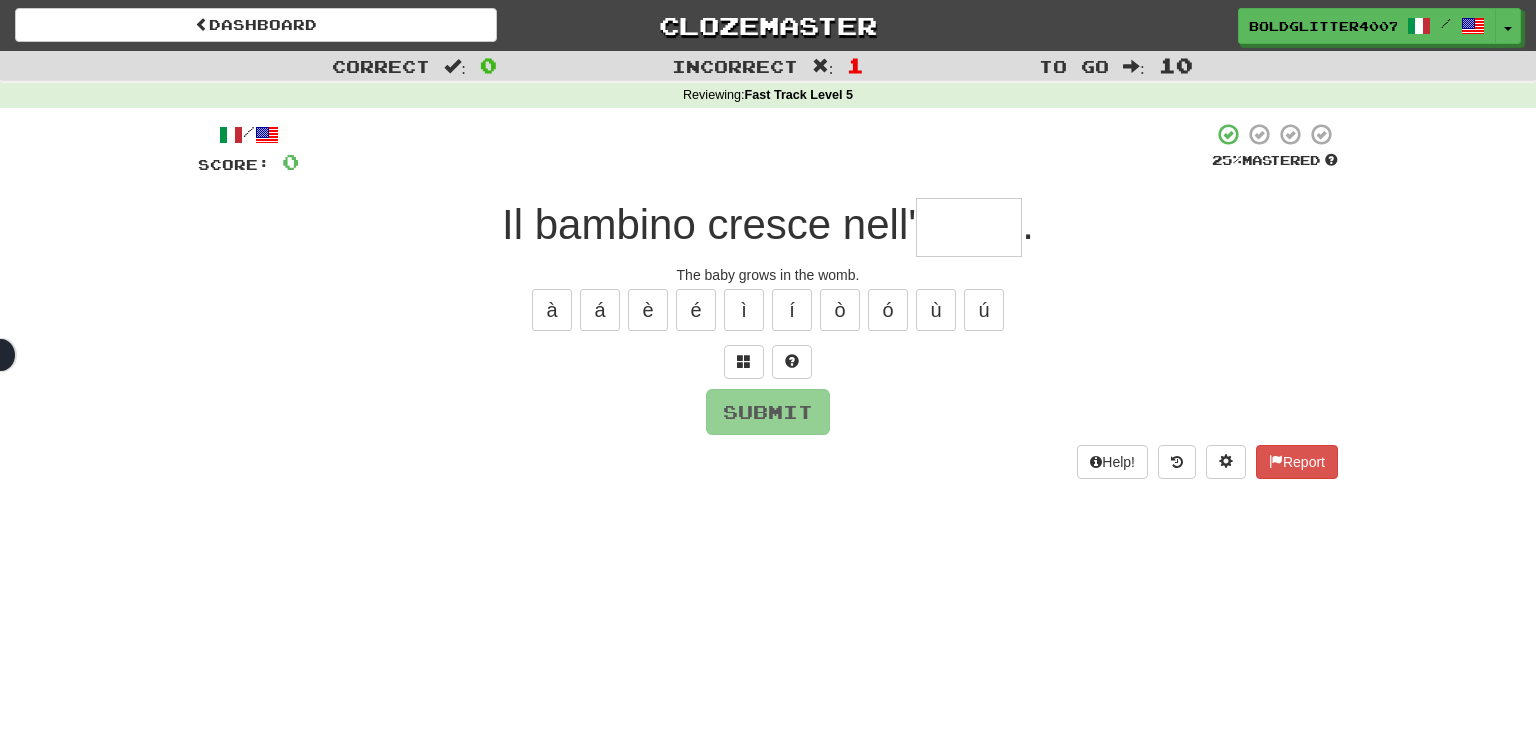type on "*" 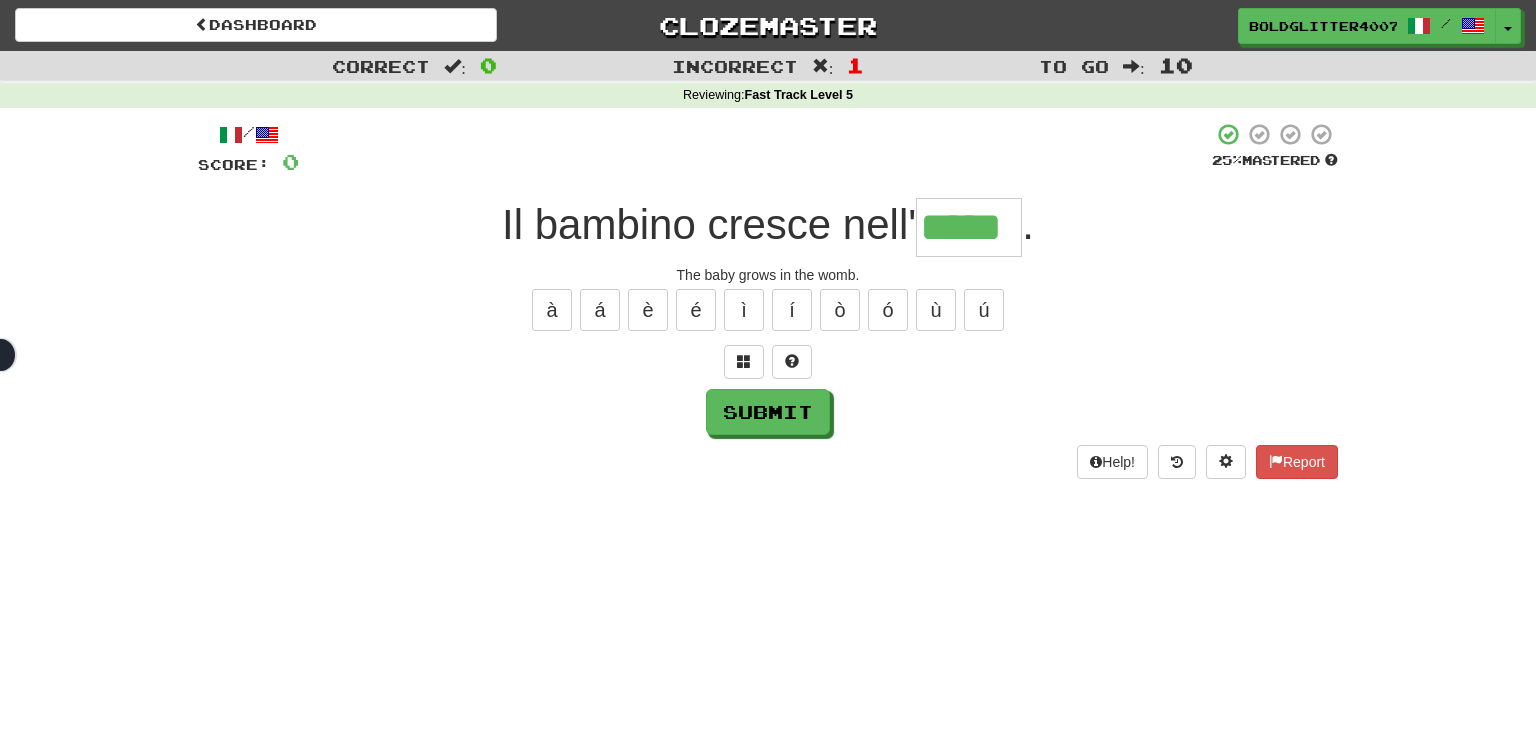 type on "*****" 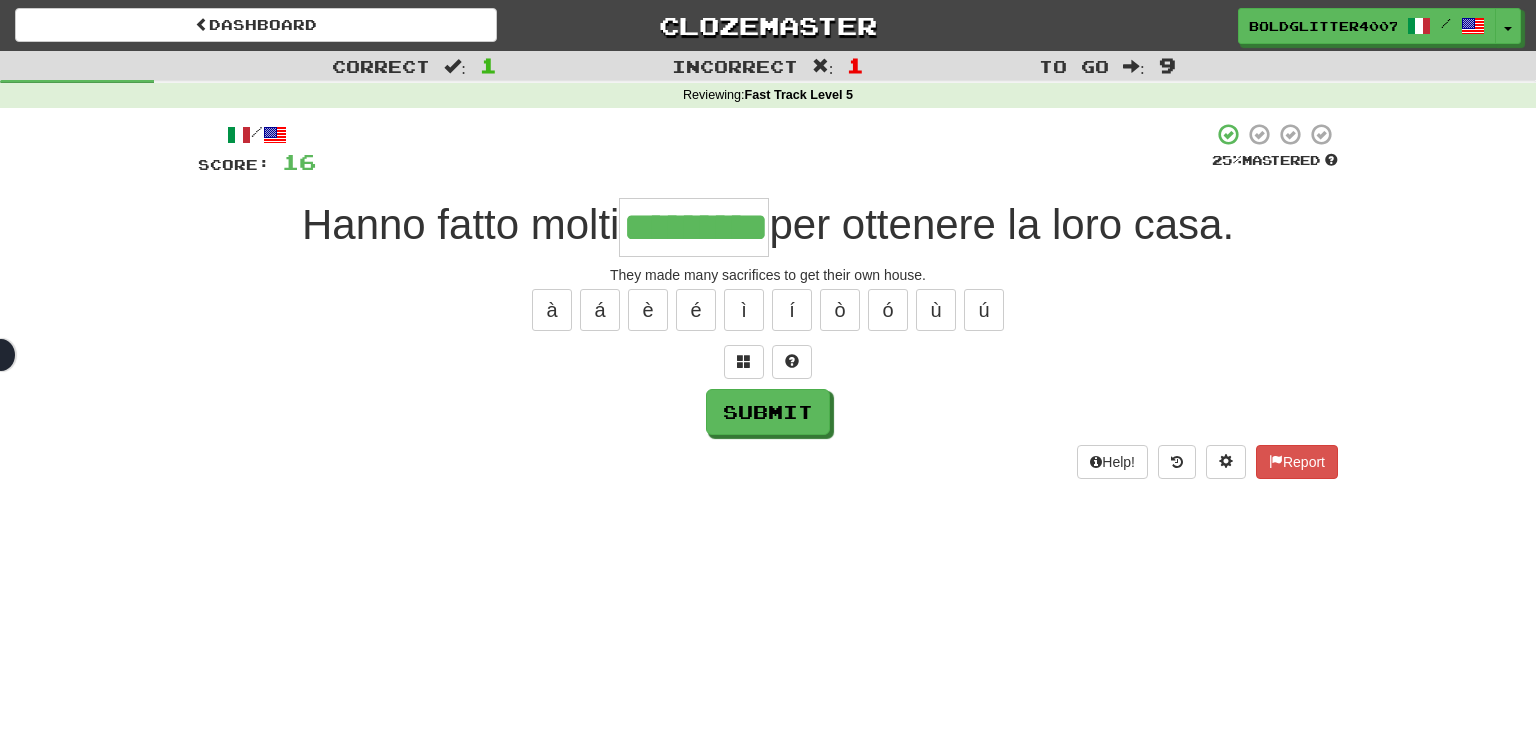 type on "*********" 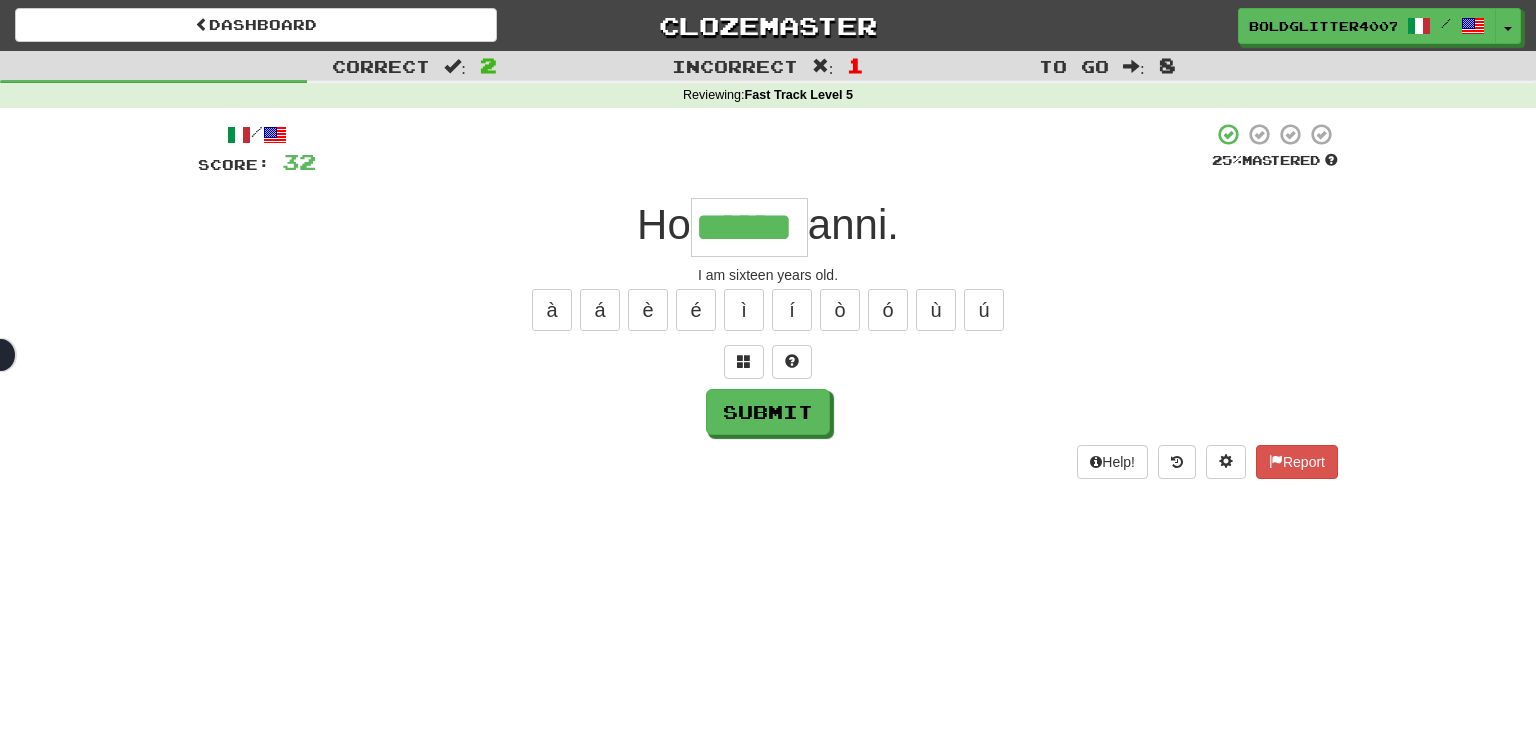 type on "******" 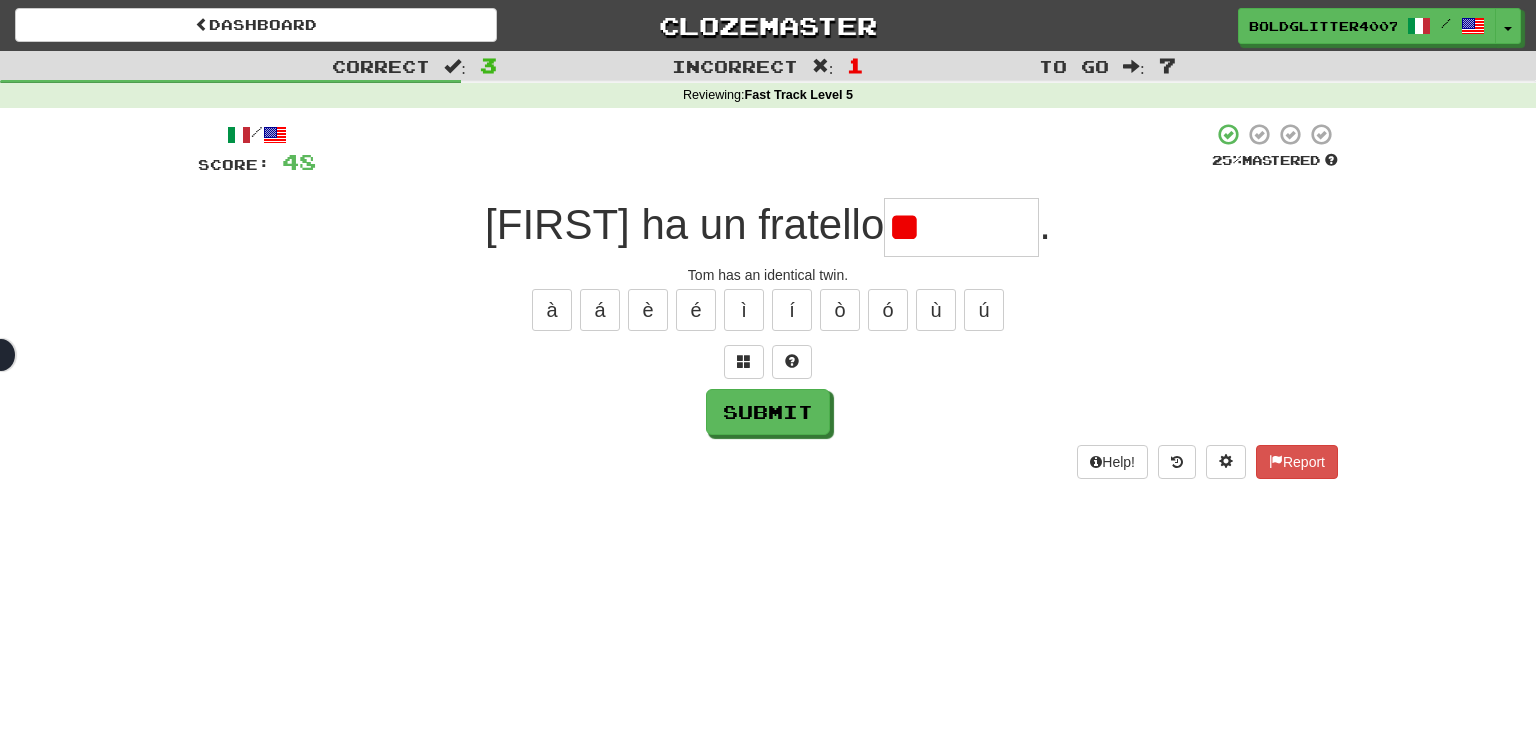 type on "*" 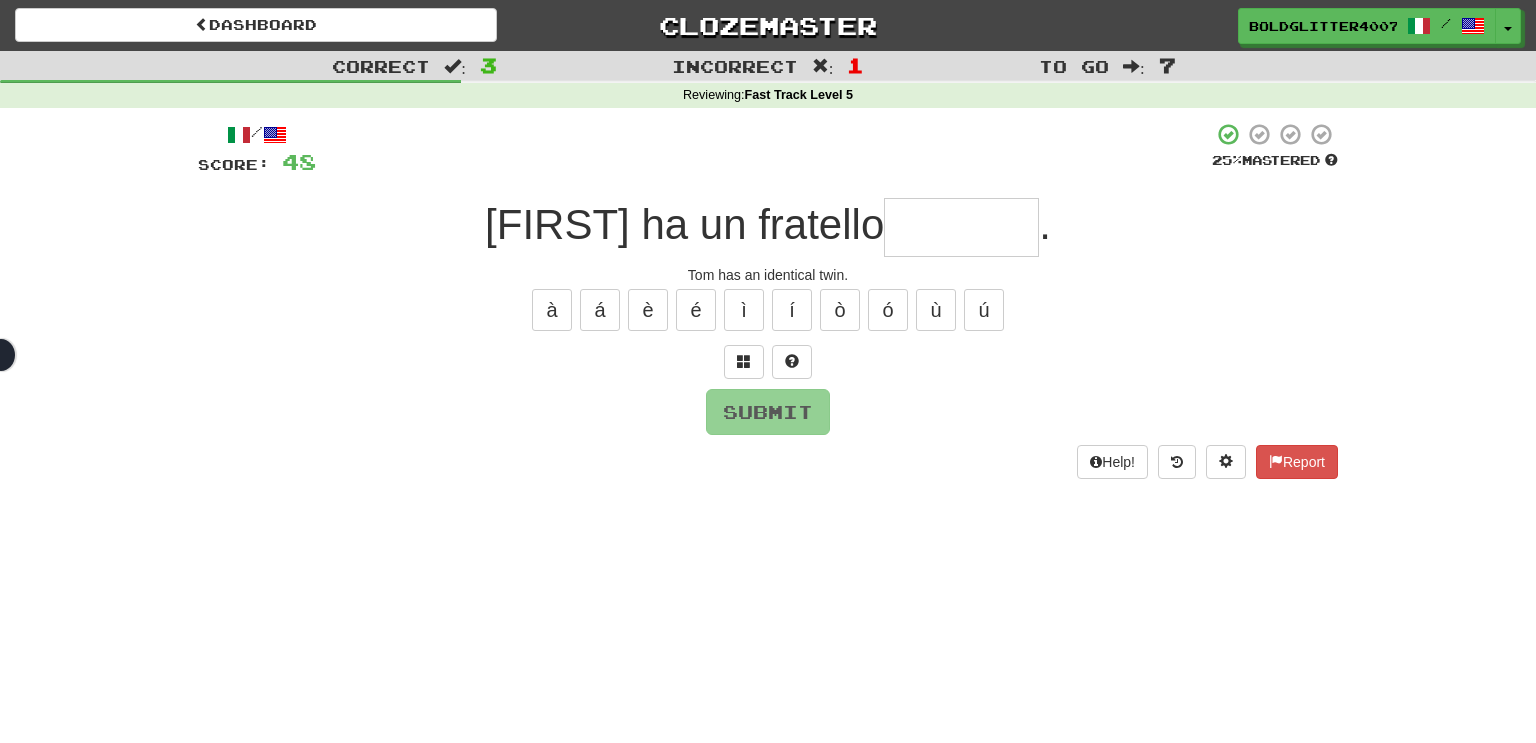 type on "*" 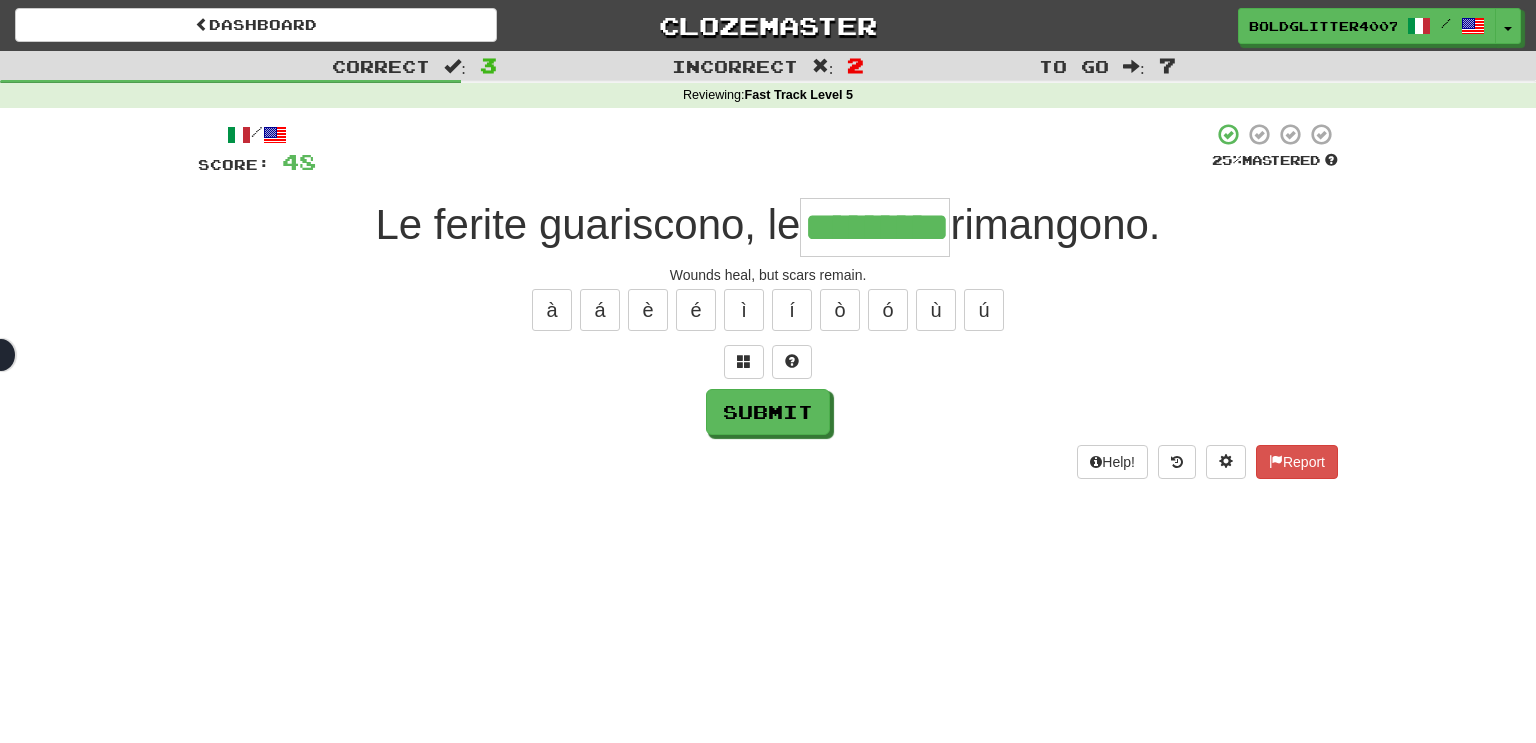 scroll, scrollTop: 0, scrollLeft: 12, axis: horizontal 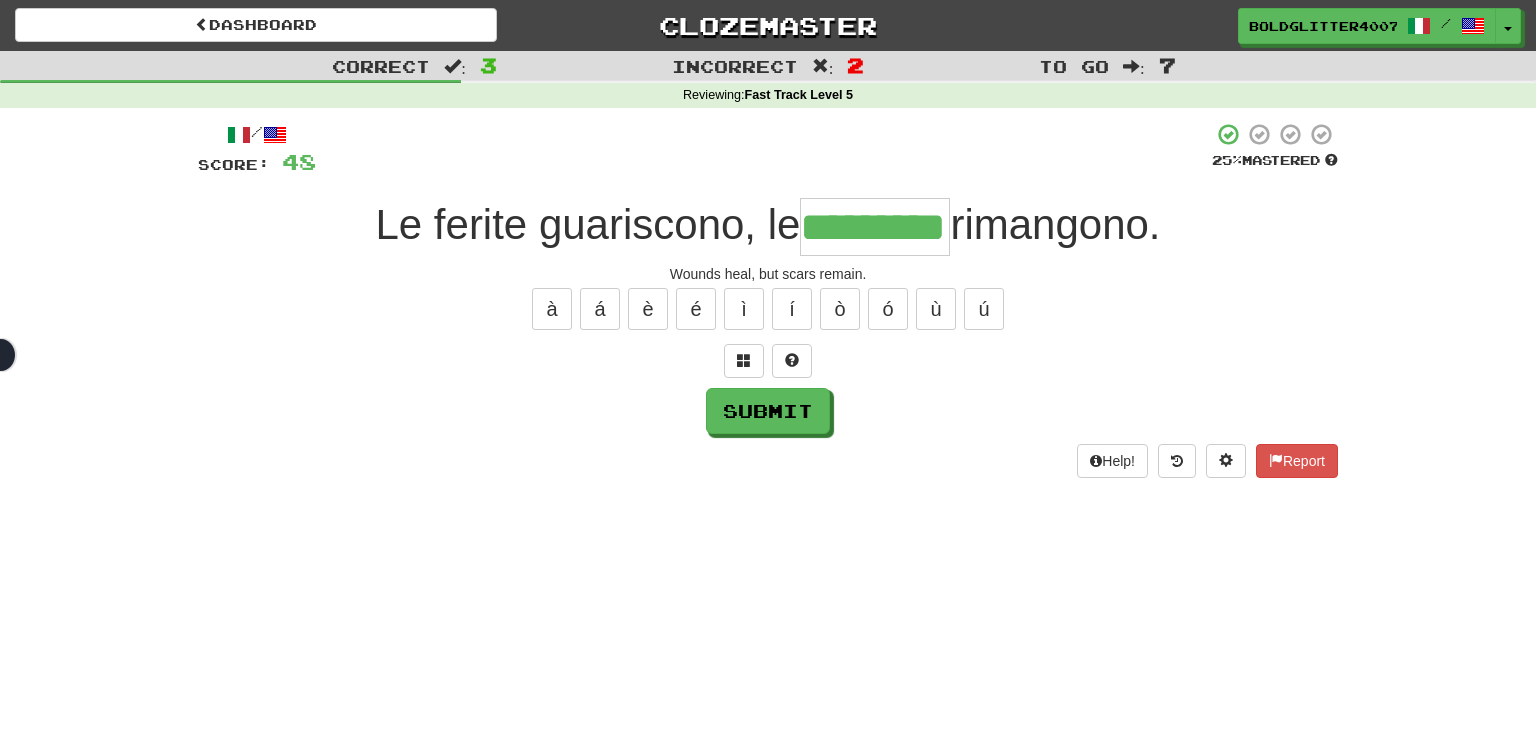 type on "*********" 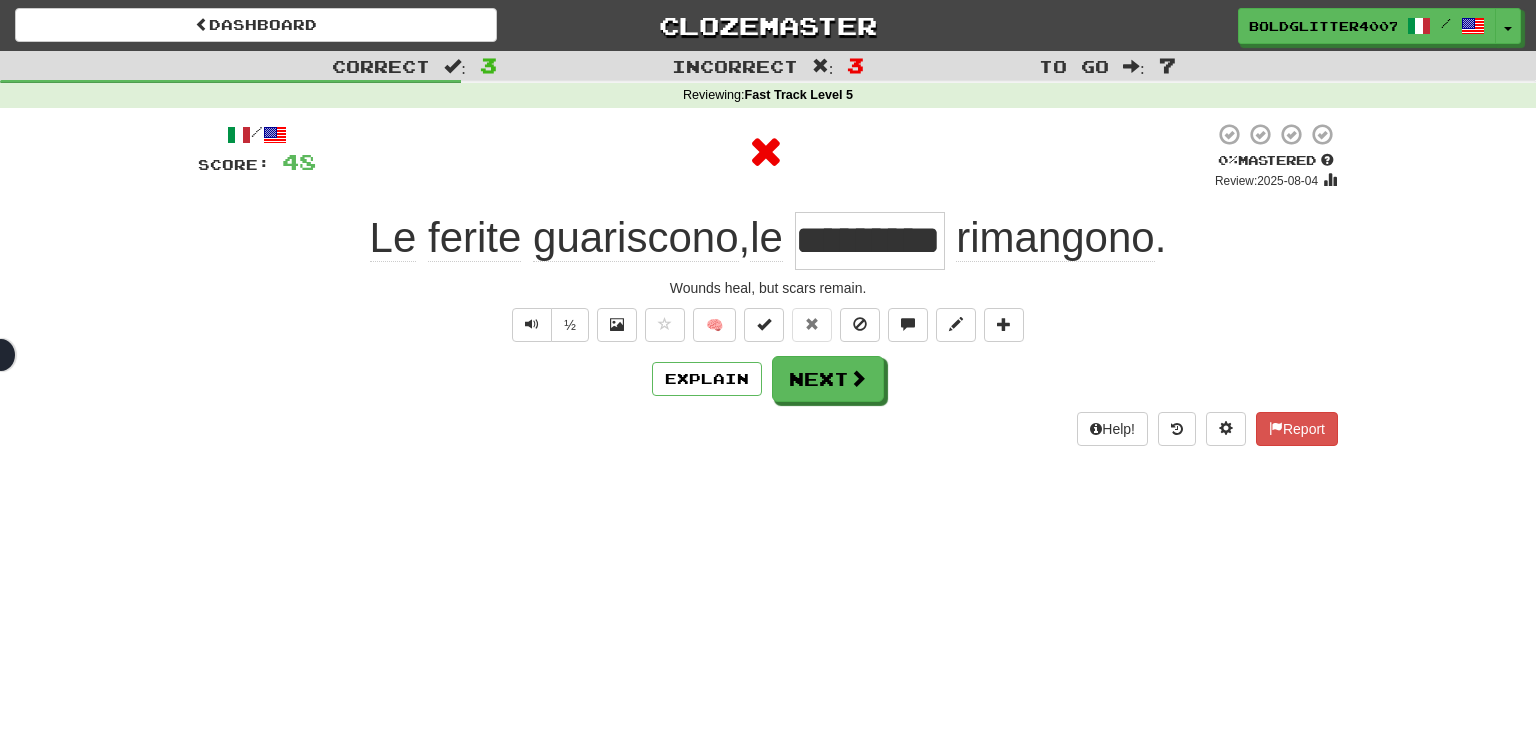 scroll, scrollTop: 0, scrollLeft: 0, axis: both 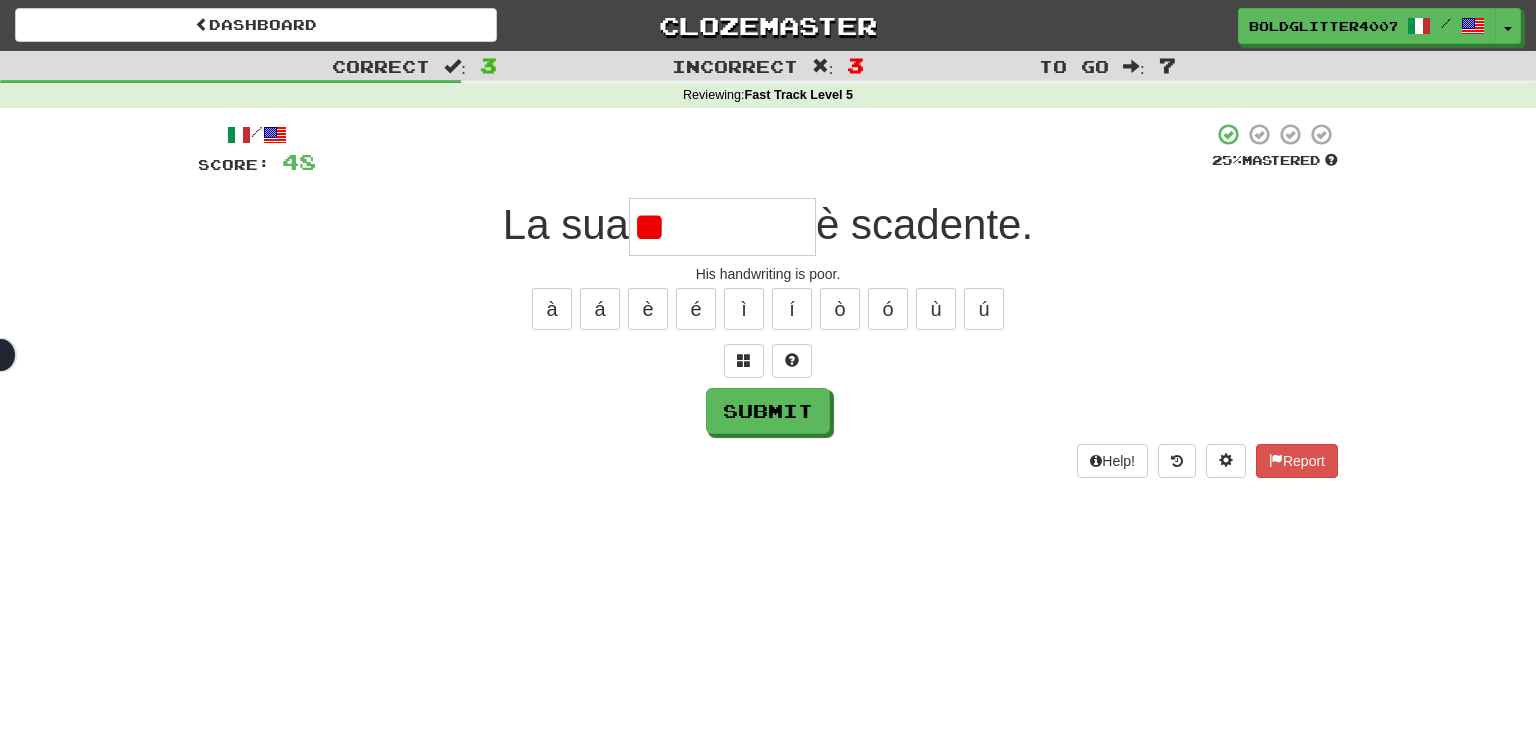 type on "*" 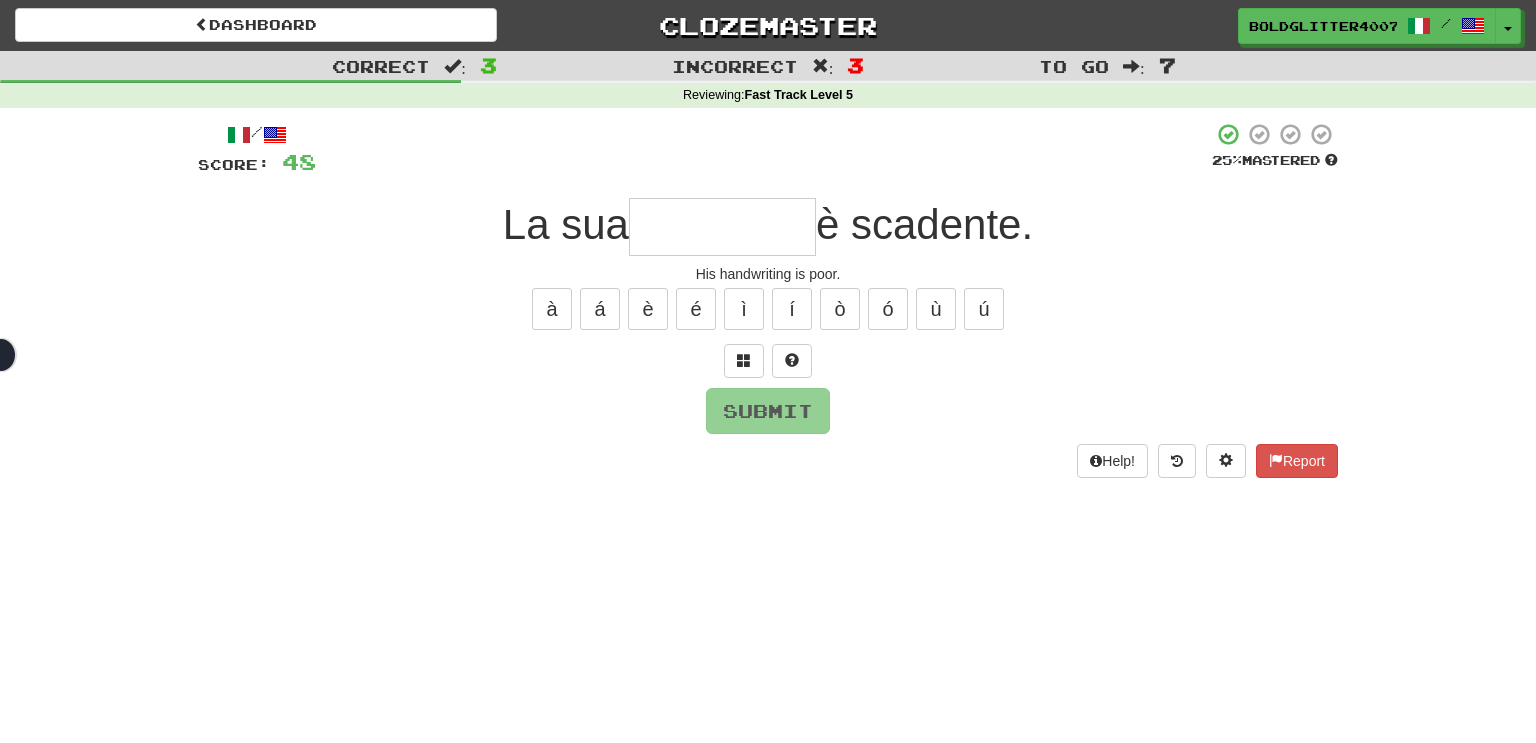 type on "*" 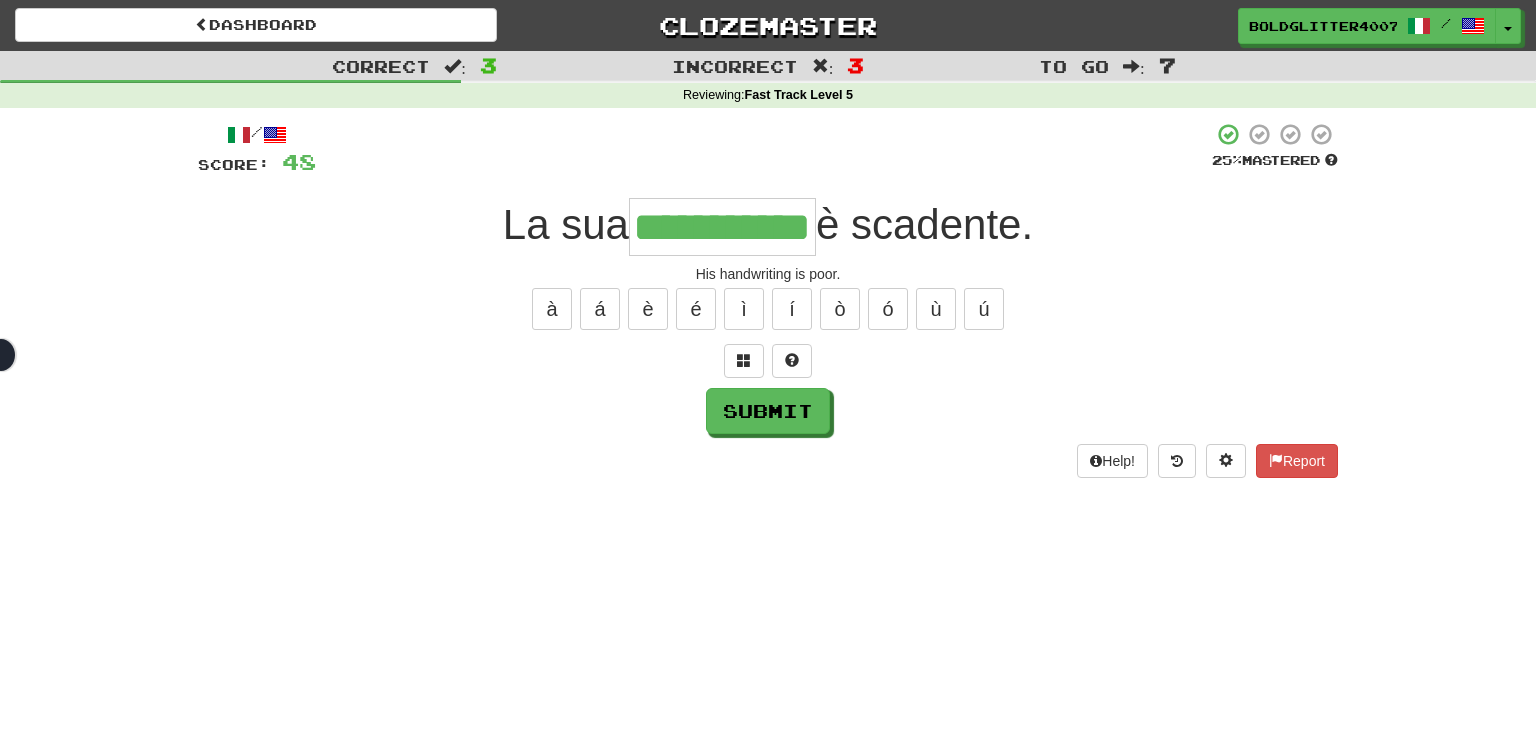 type on "**********" 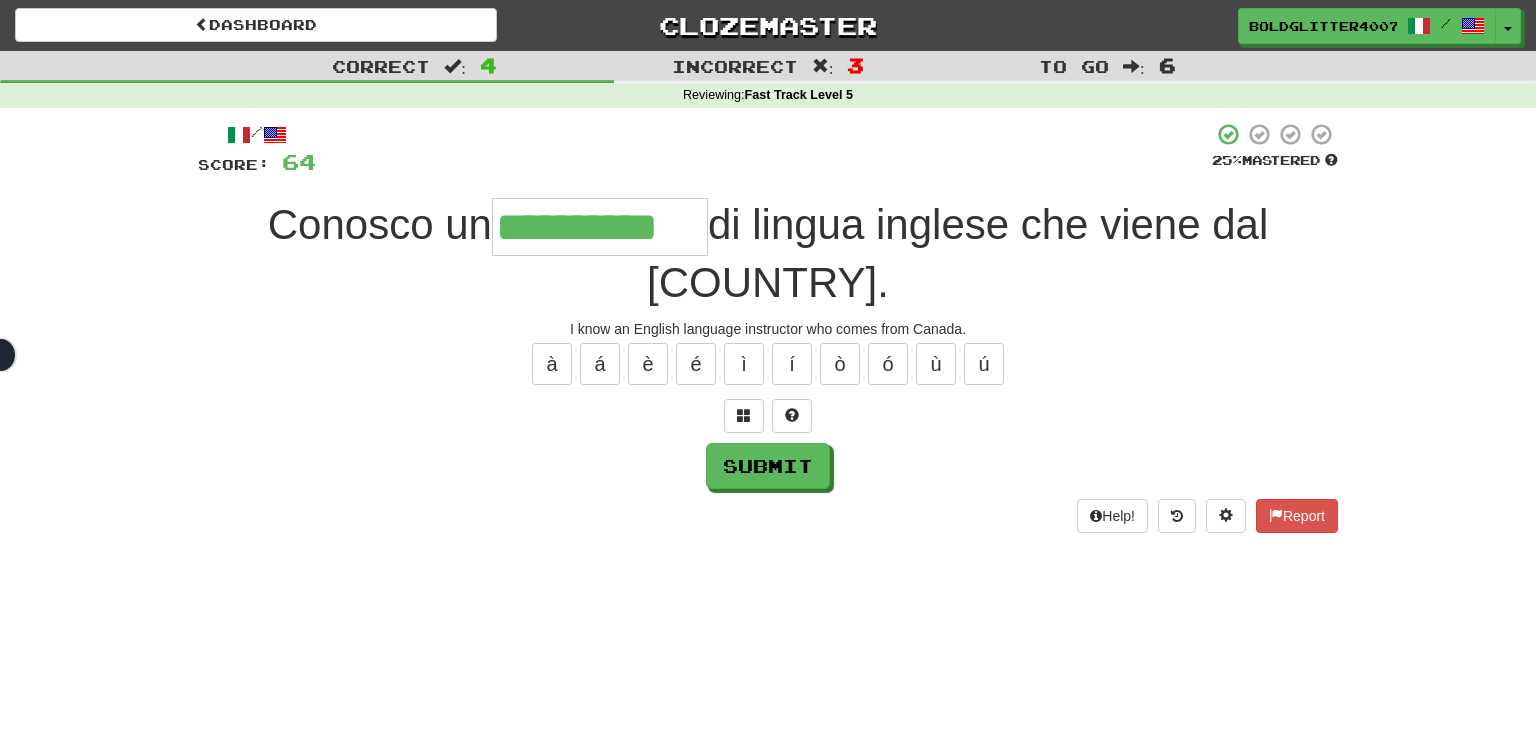 type on "**********" 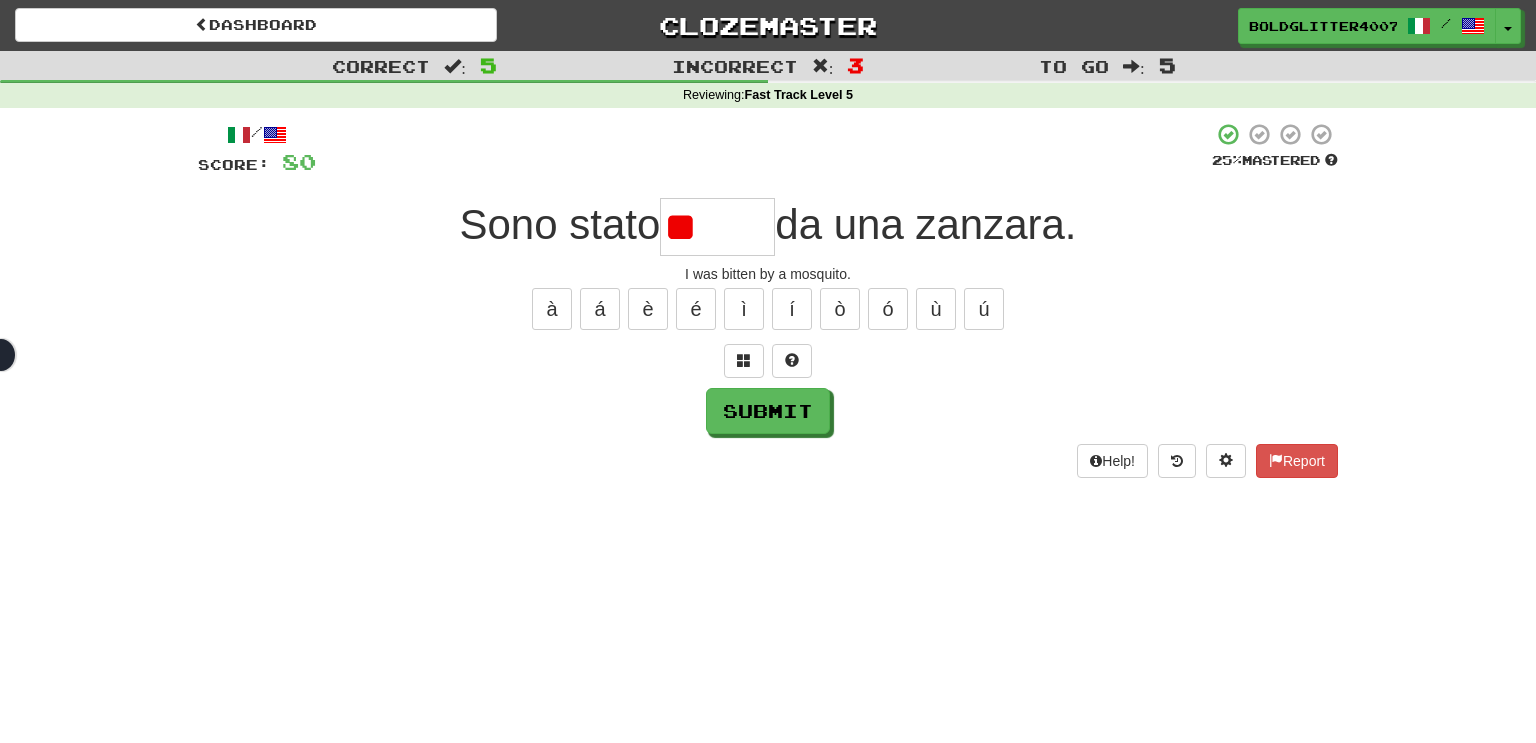 type on "*****" 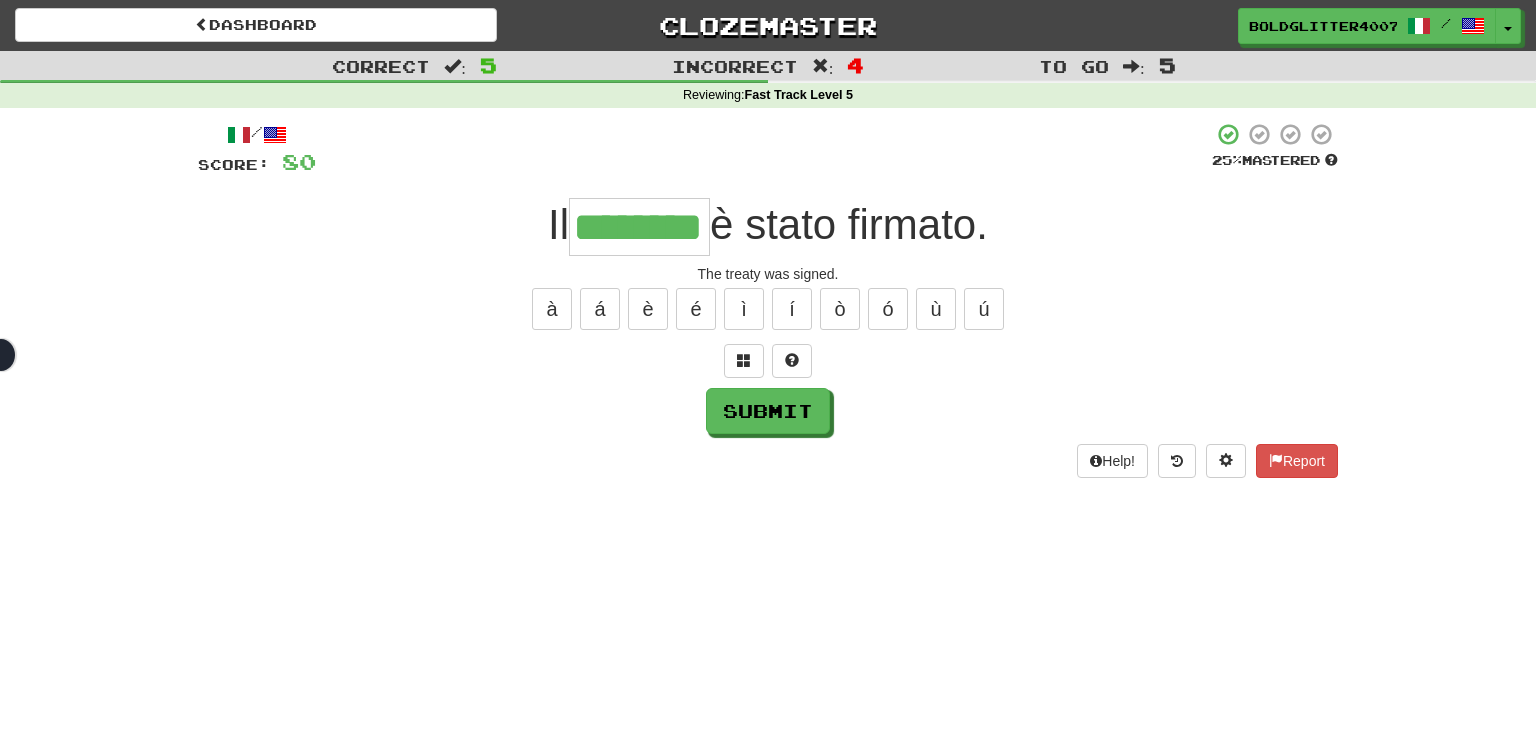 type on "********" 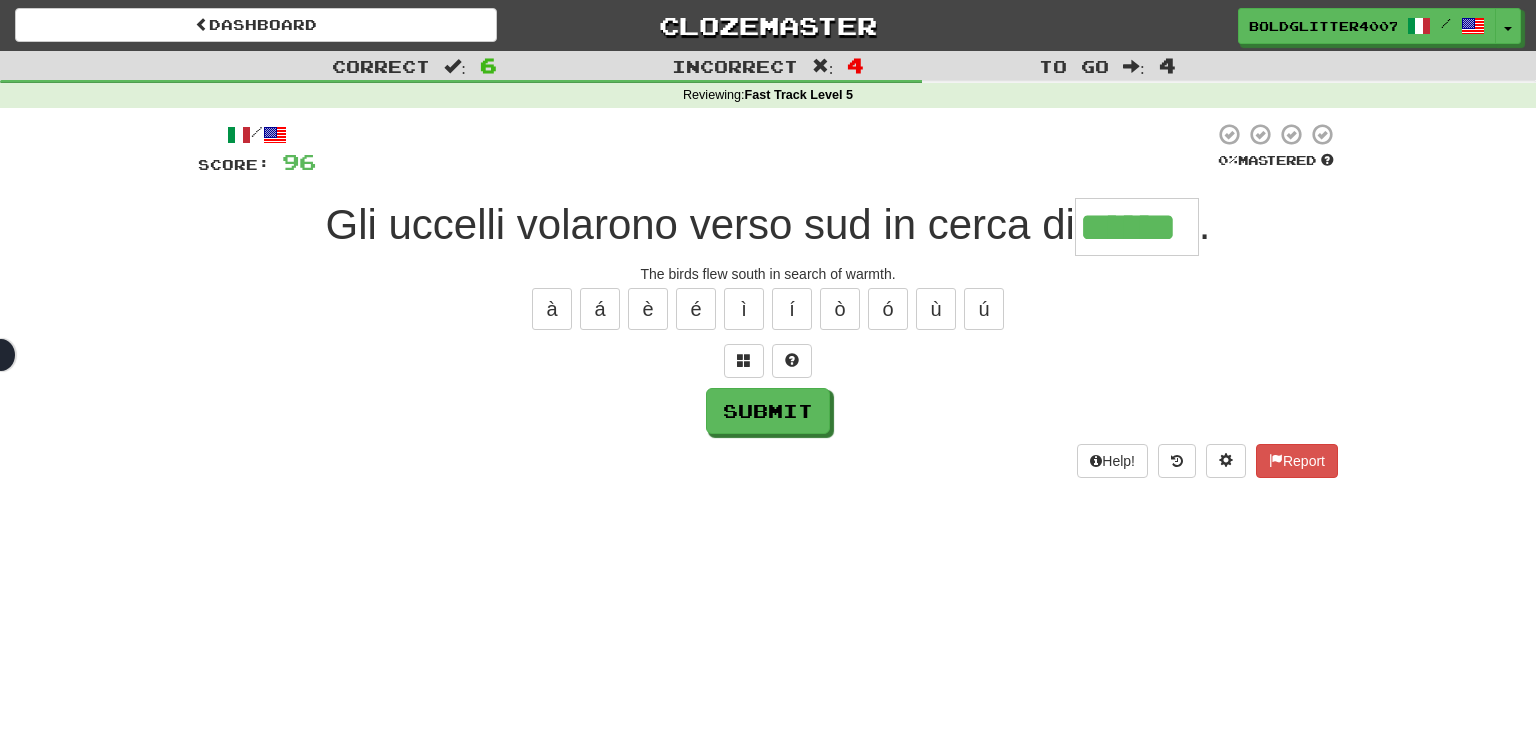 type on "******" 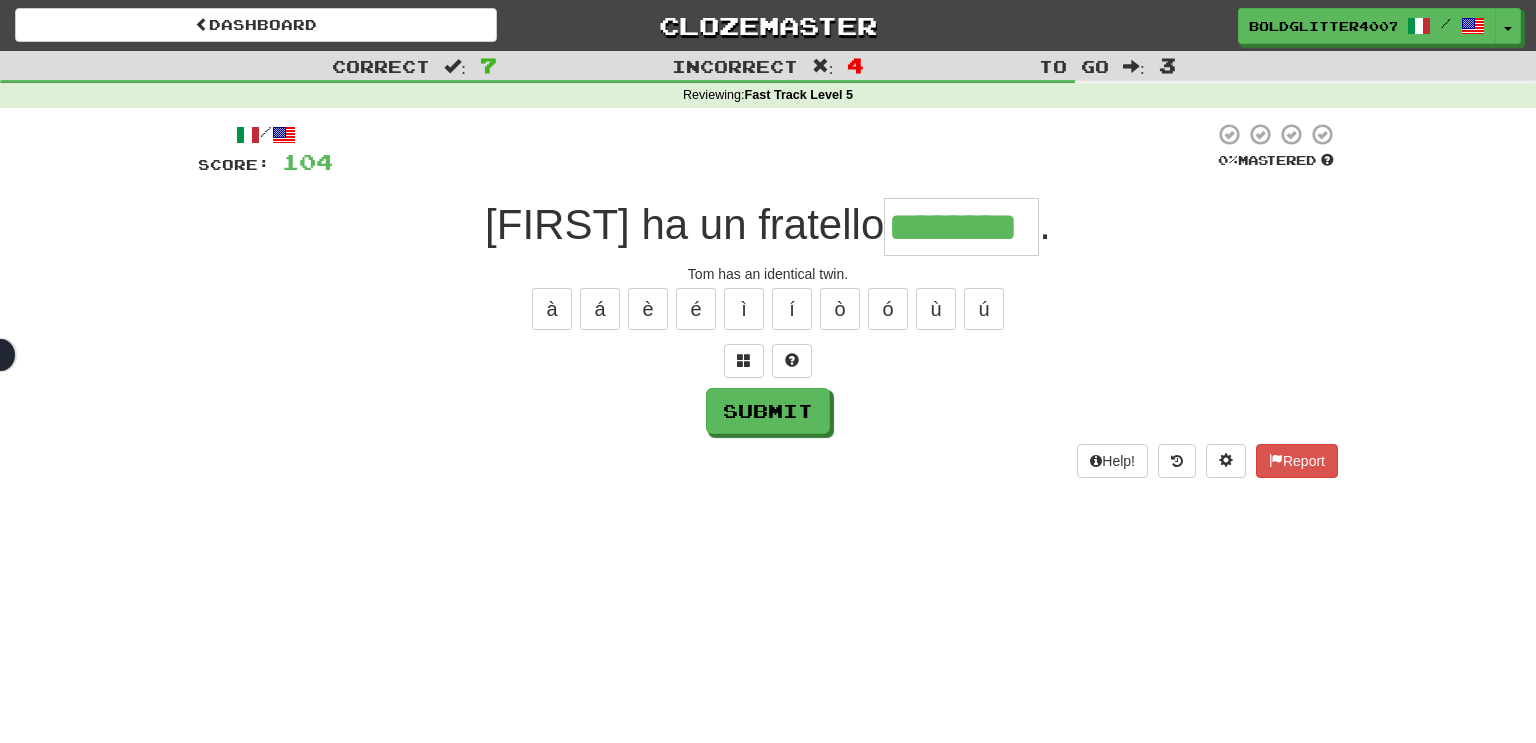 type on "********" 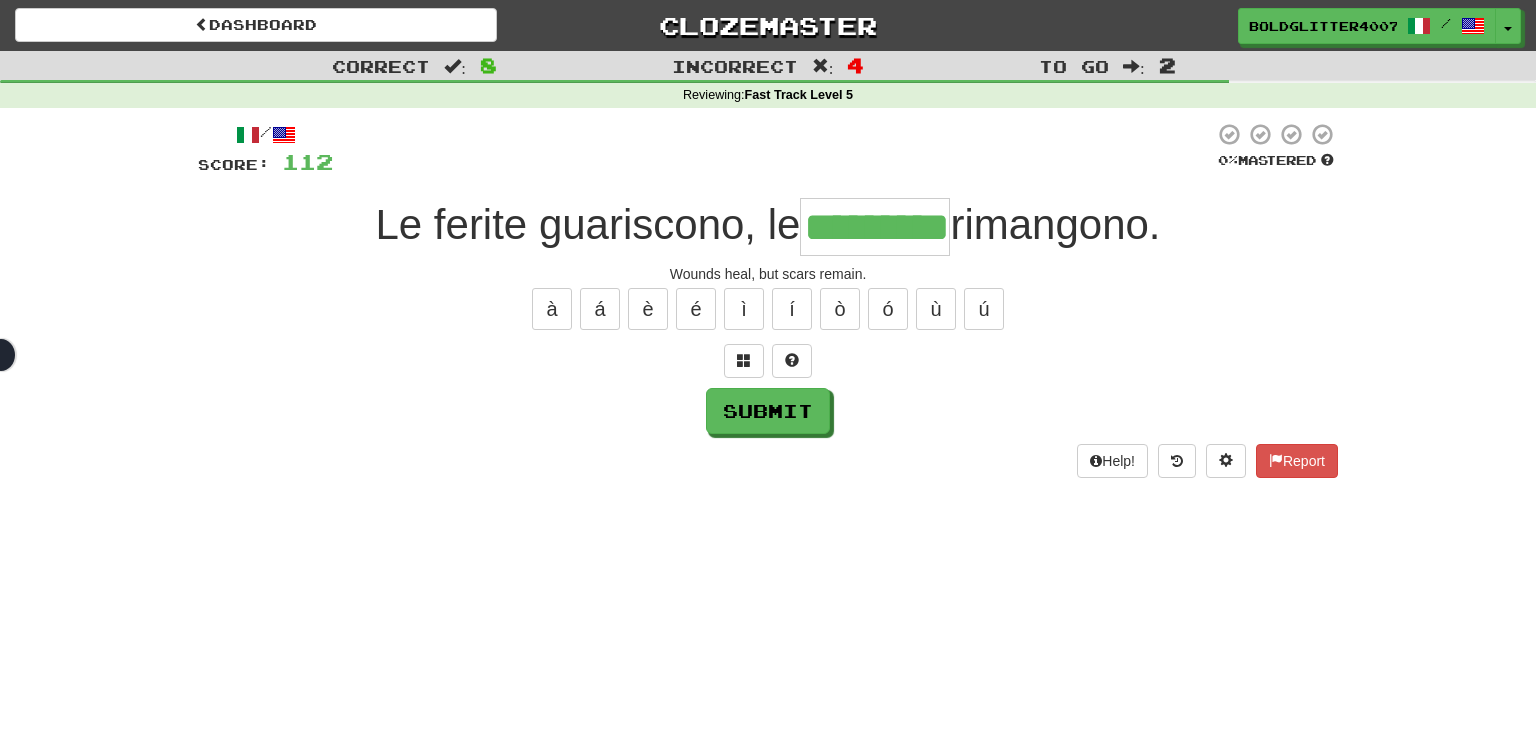 type on "*********" 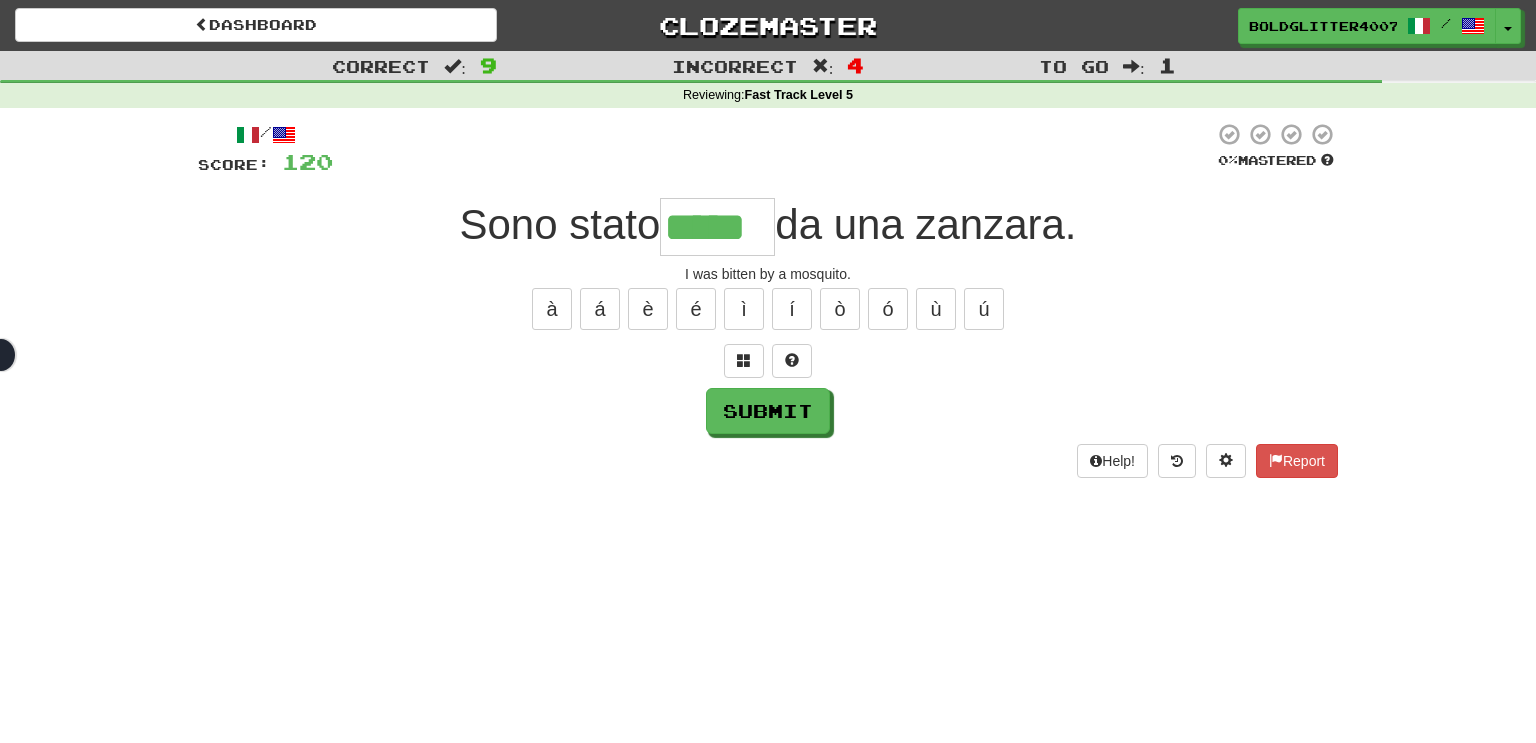 type on "*****" 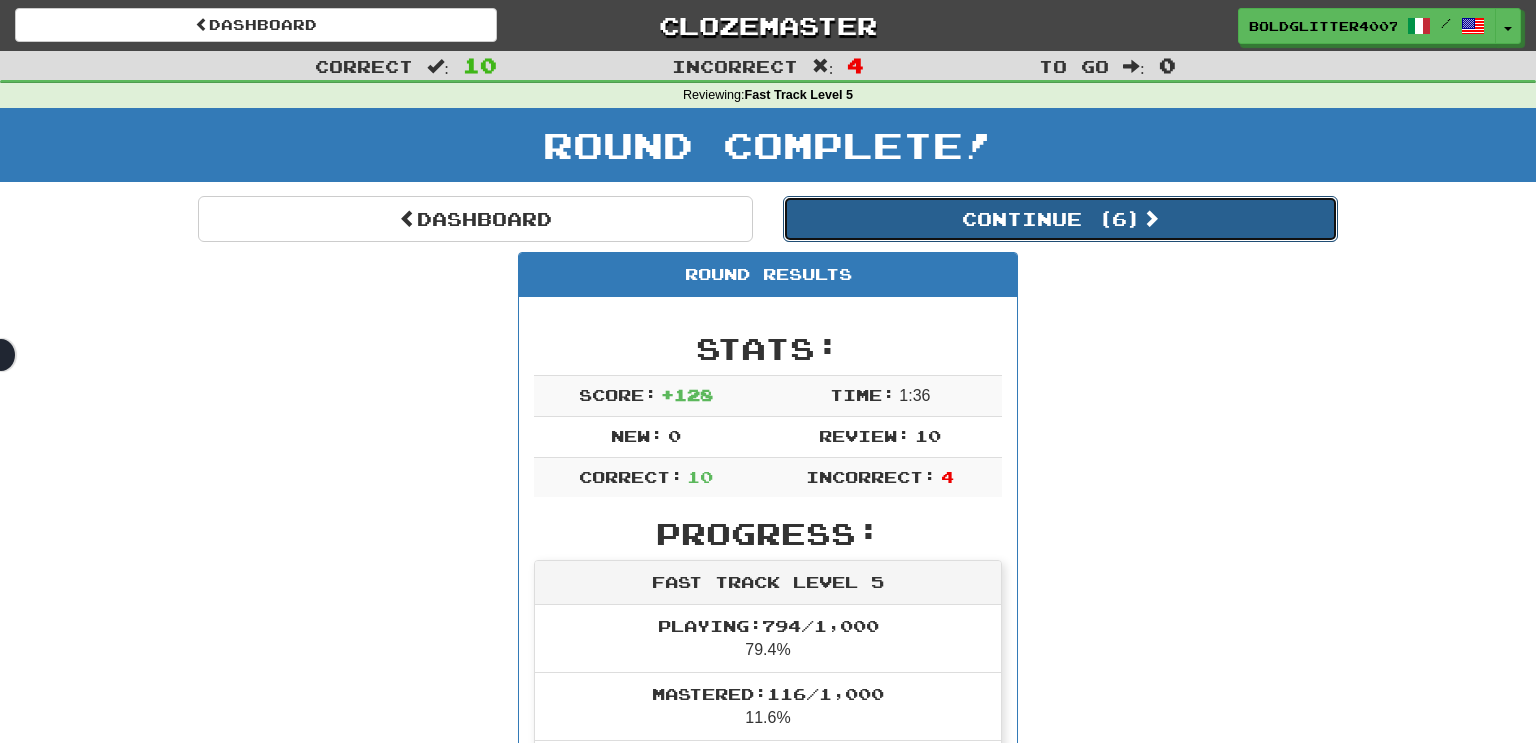 click on "Continue ( 6 )" at bounding box center [1060, 219] 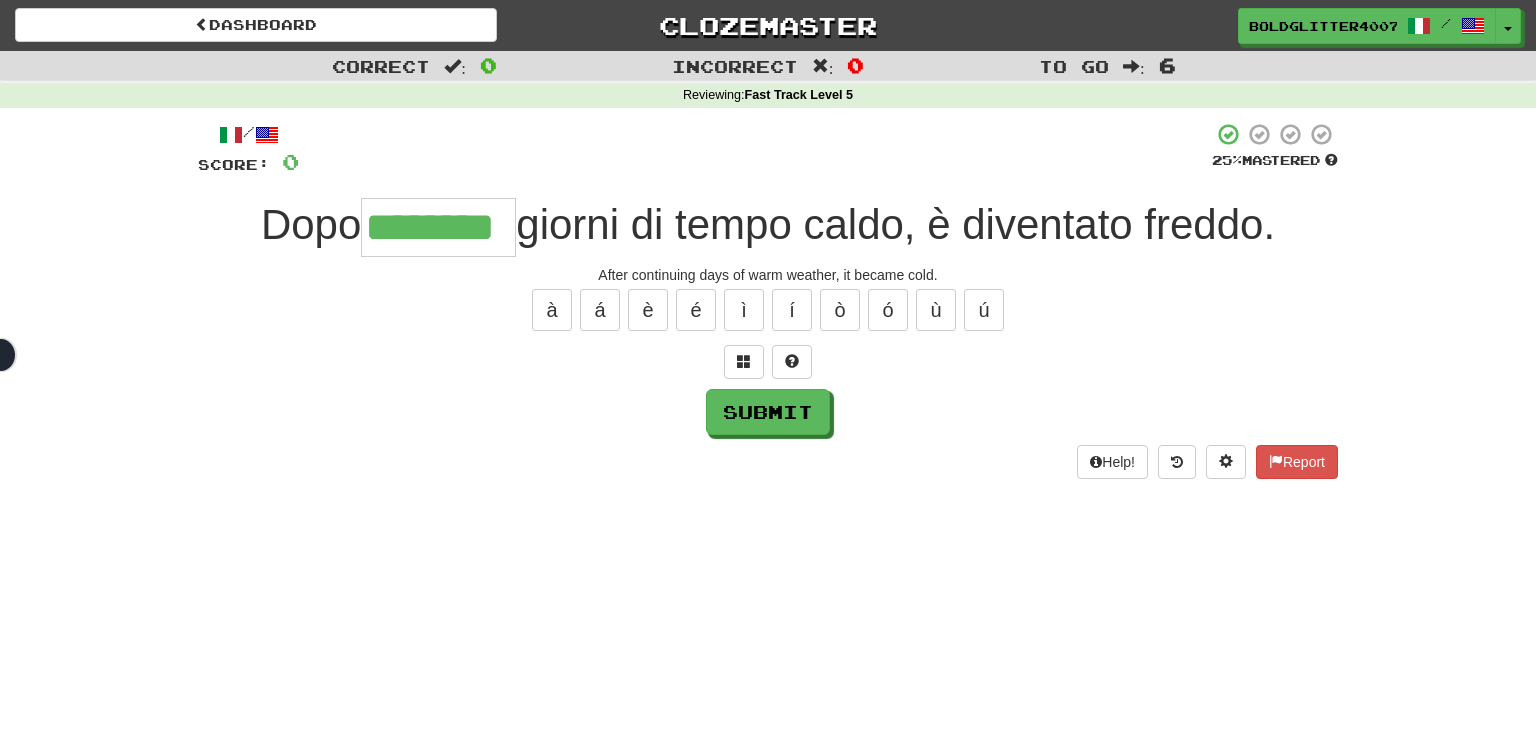 type on "********" 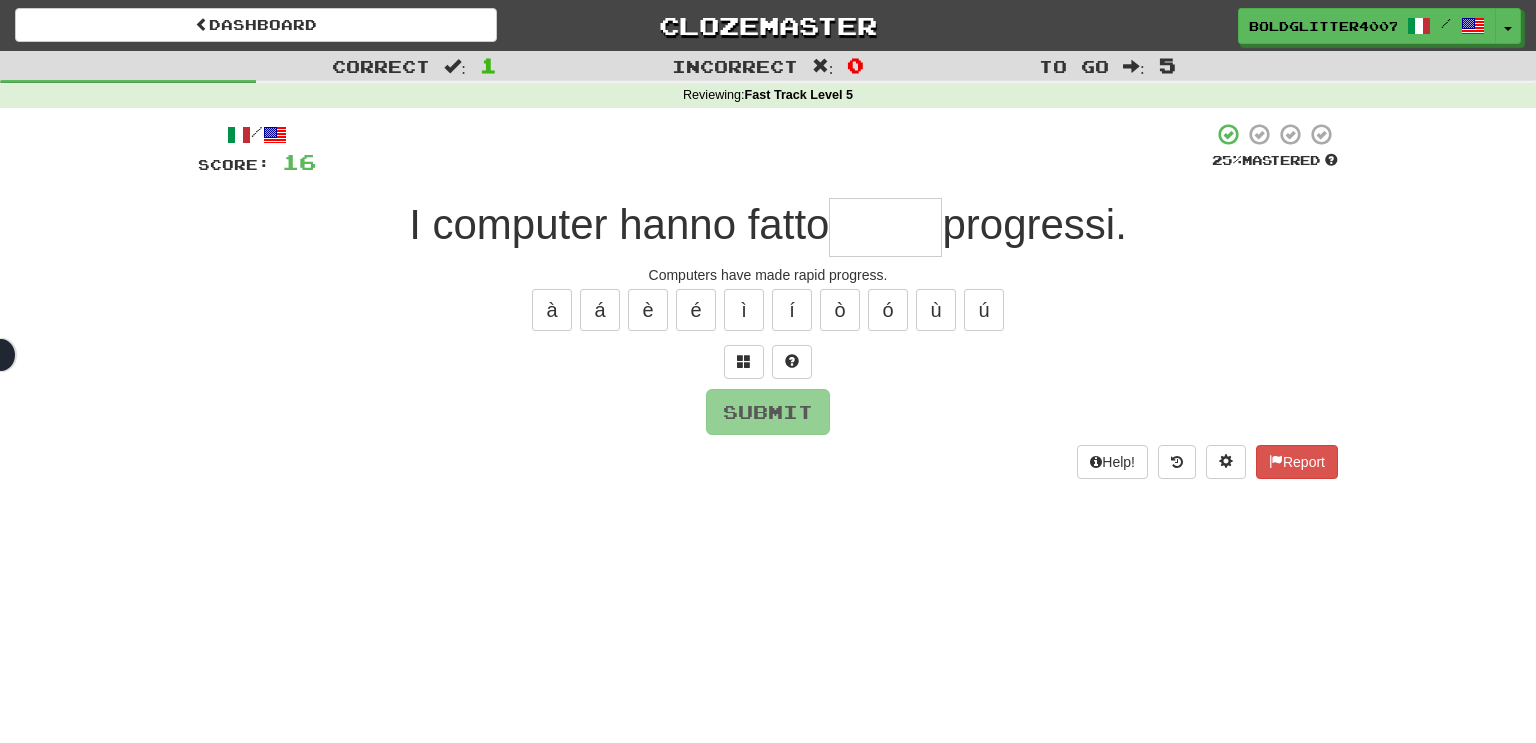 type on "*" 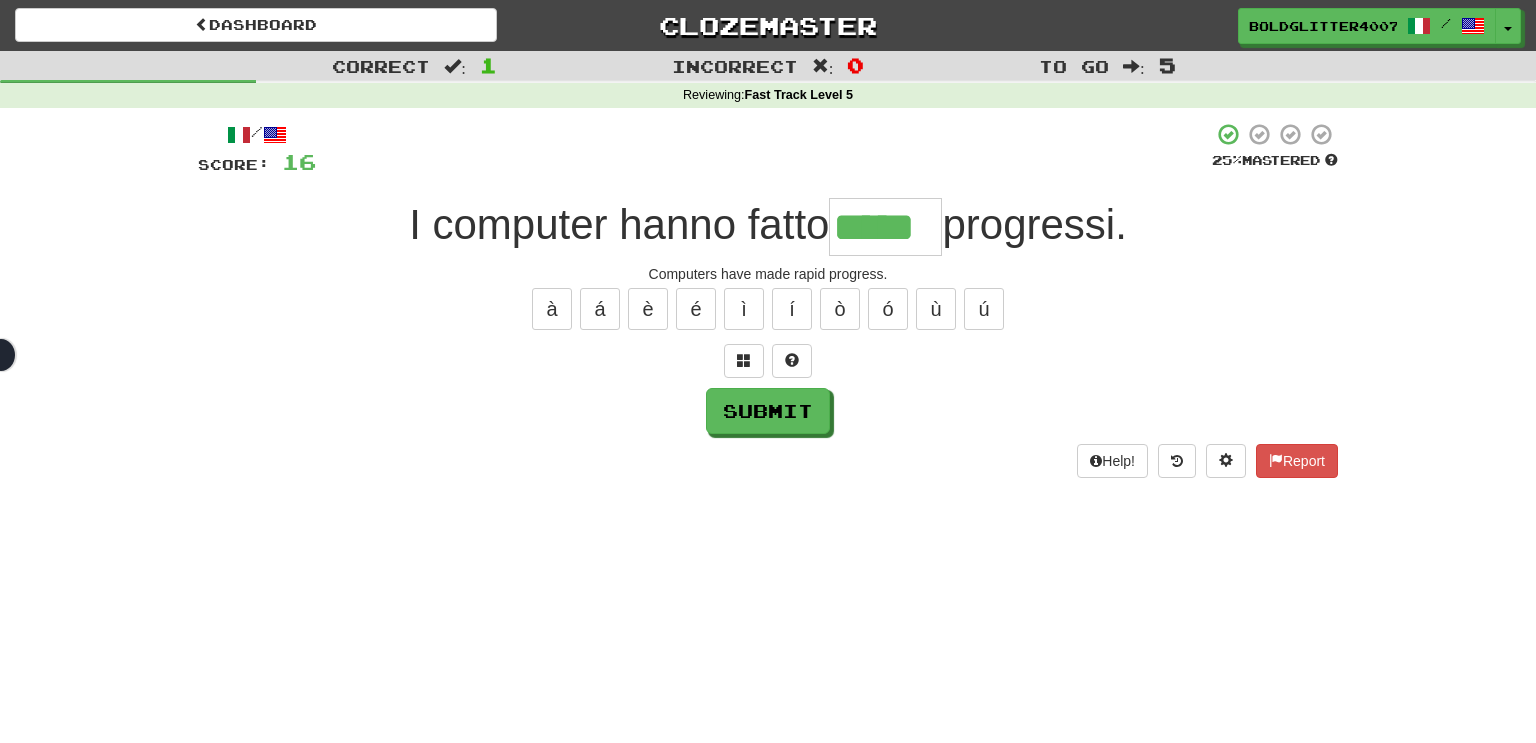 scroll, scrollTop: 0, scrollLeft: 0, axis: both 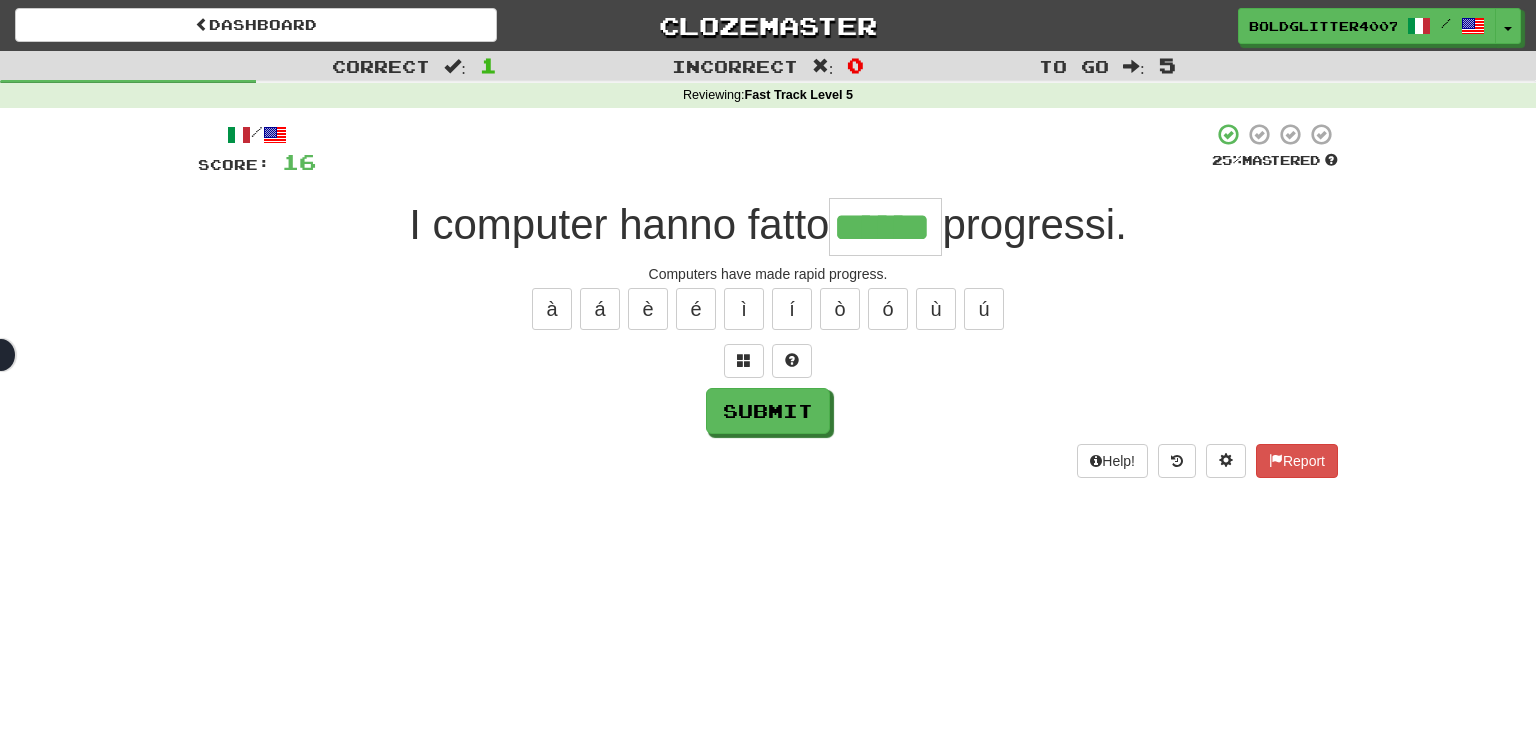 type on "******" 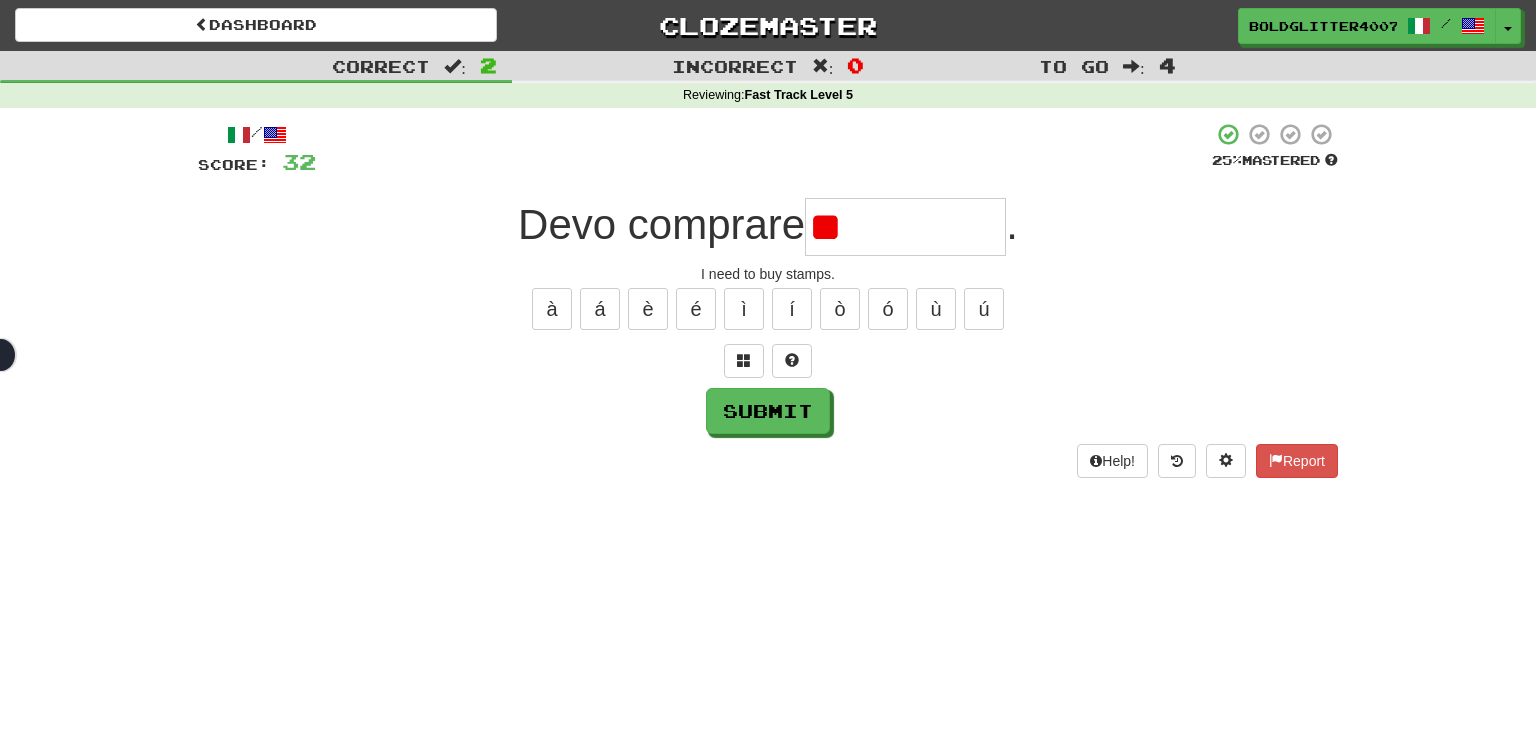 type on "**********" 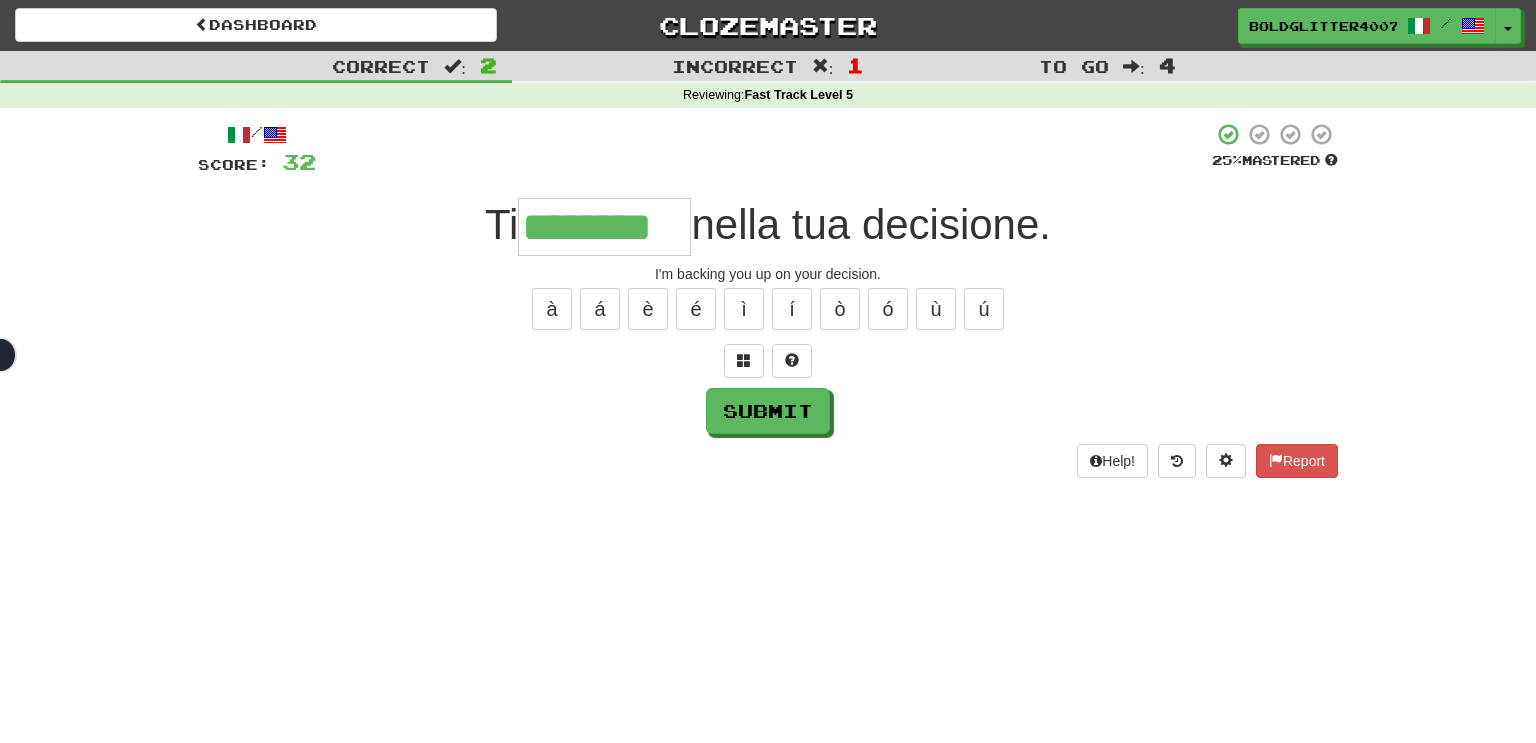 type on "********" 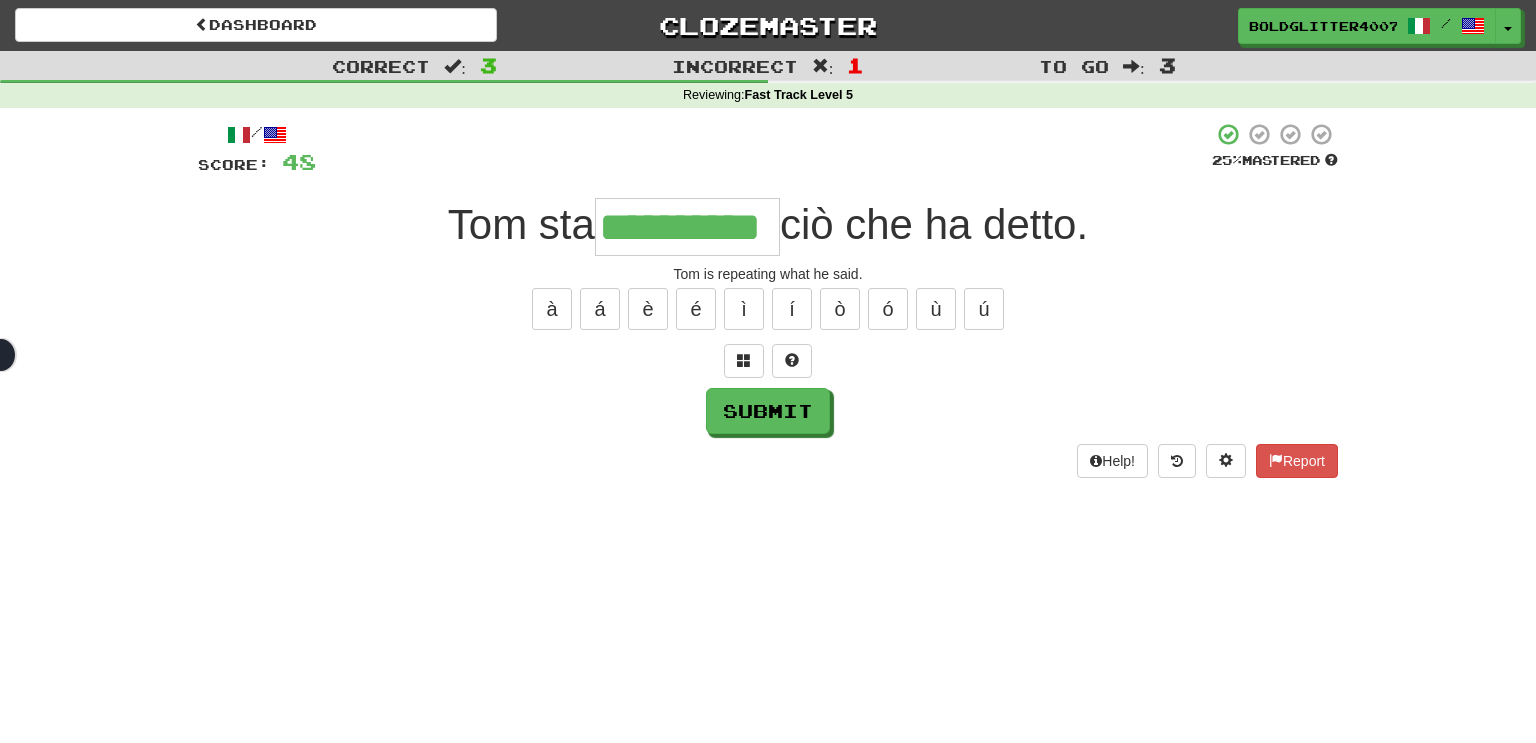 scroll, scrollTop: 0, scrollLeft: 20, axis: horizontal 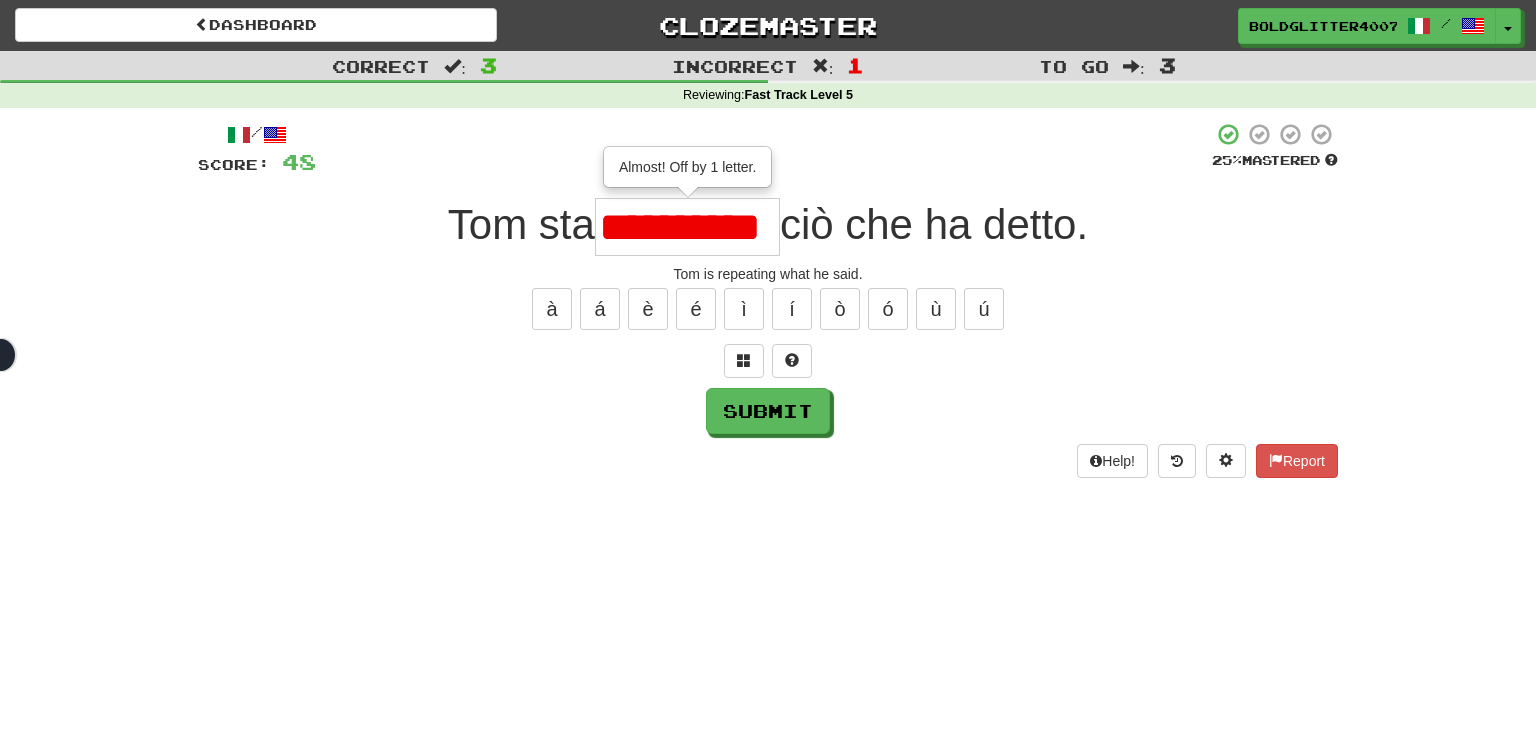 type on "*********" 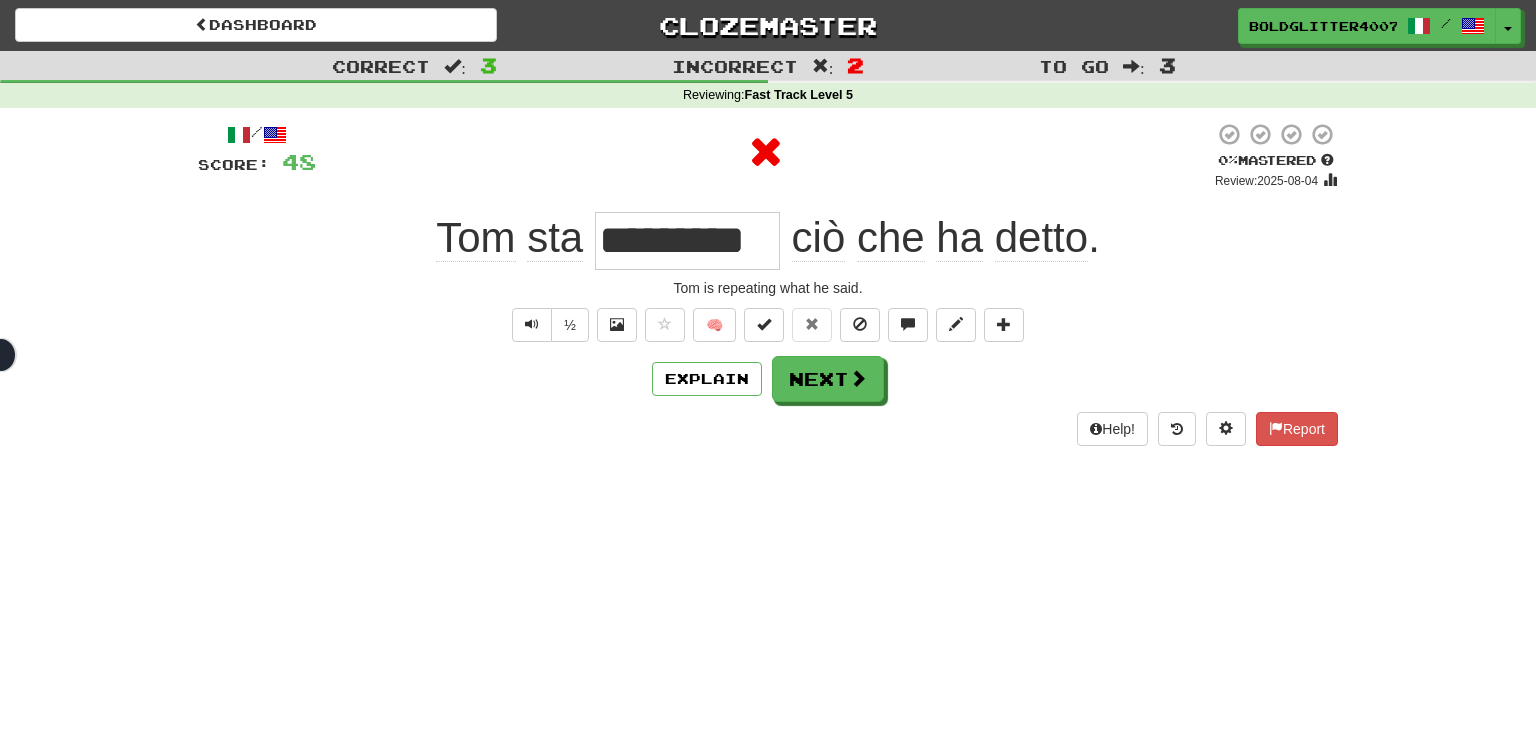 scroll, scrollTop: 0, scrollLeft: 0, axis: both 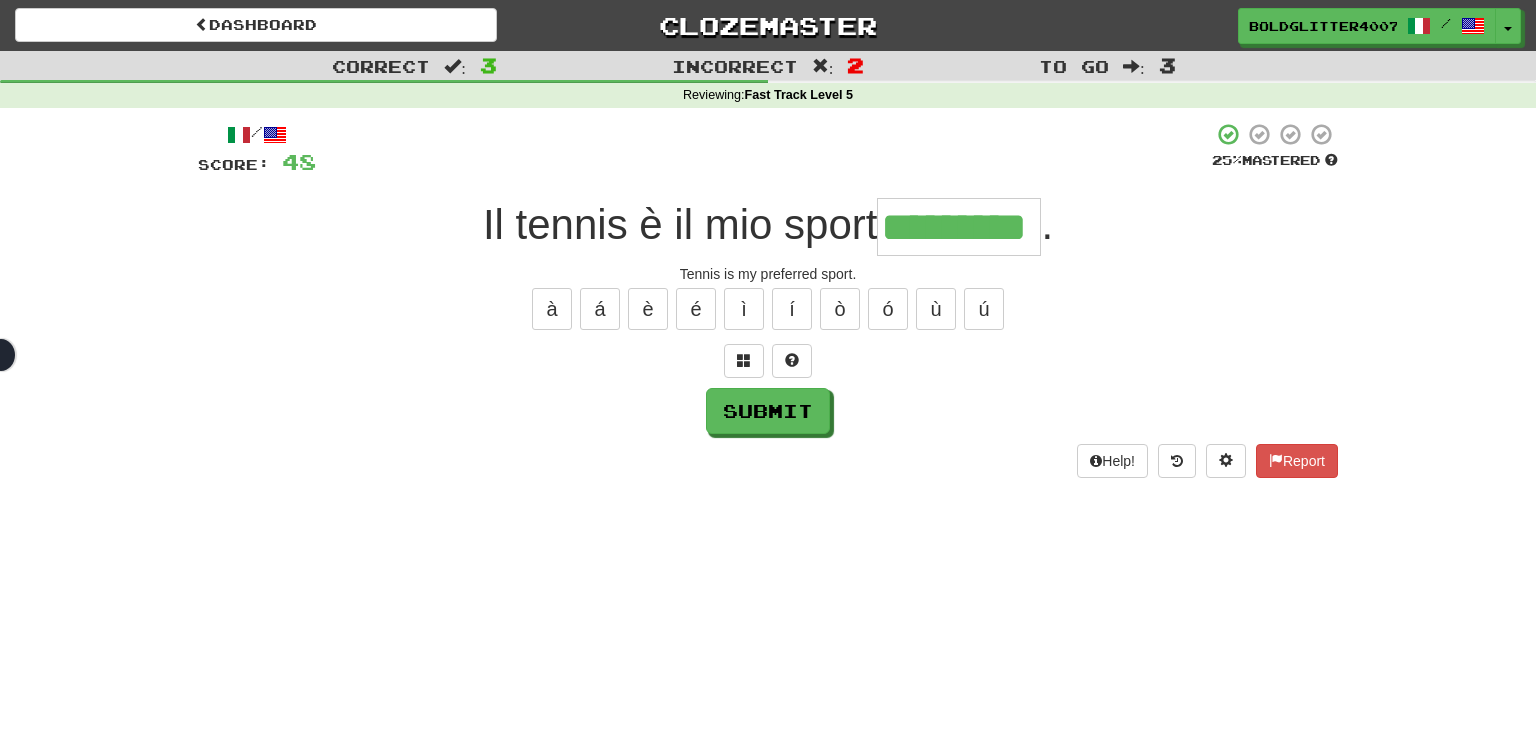 type on "*********" 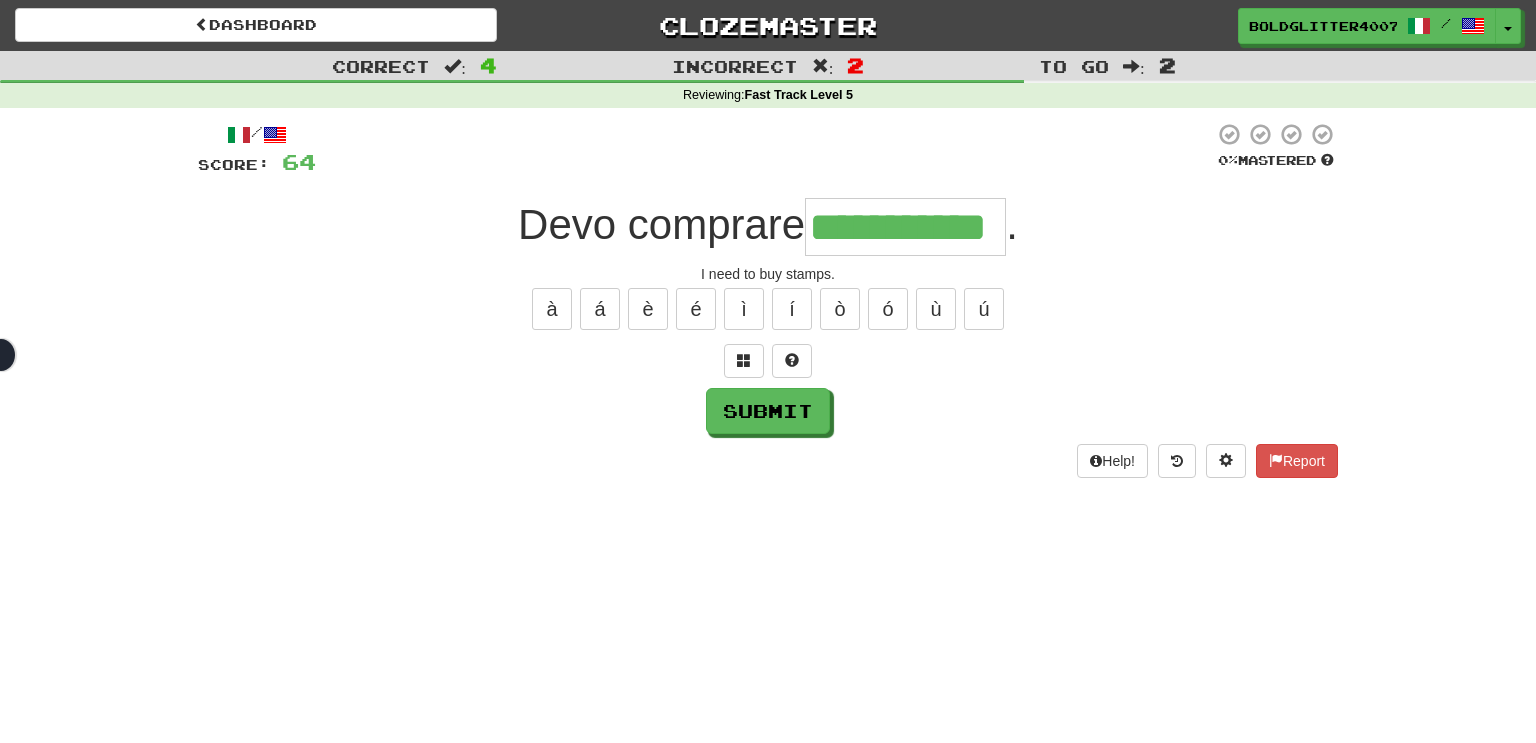 type on "**********" 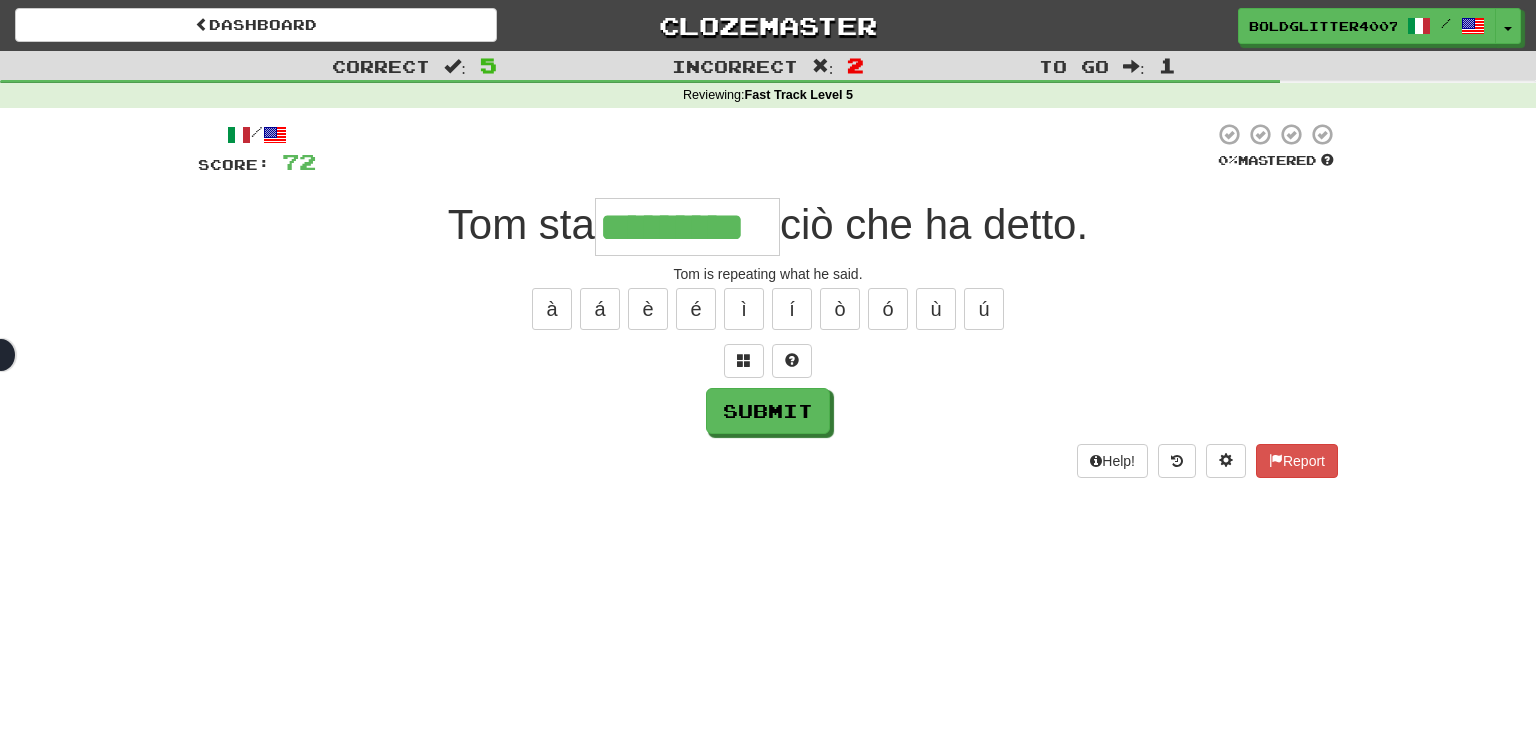 type on "*********" 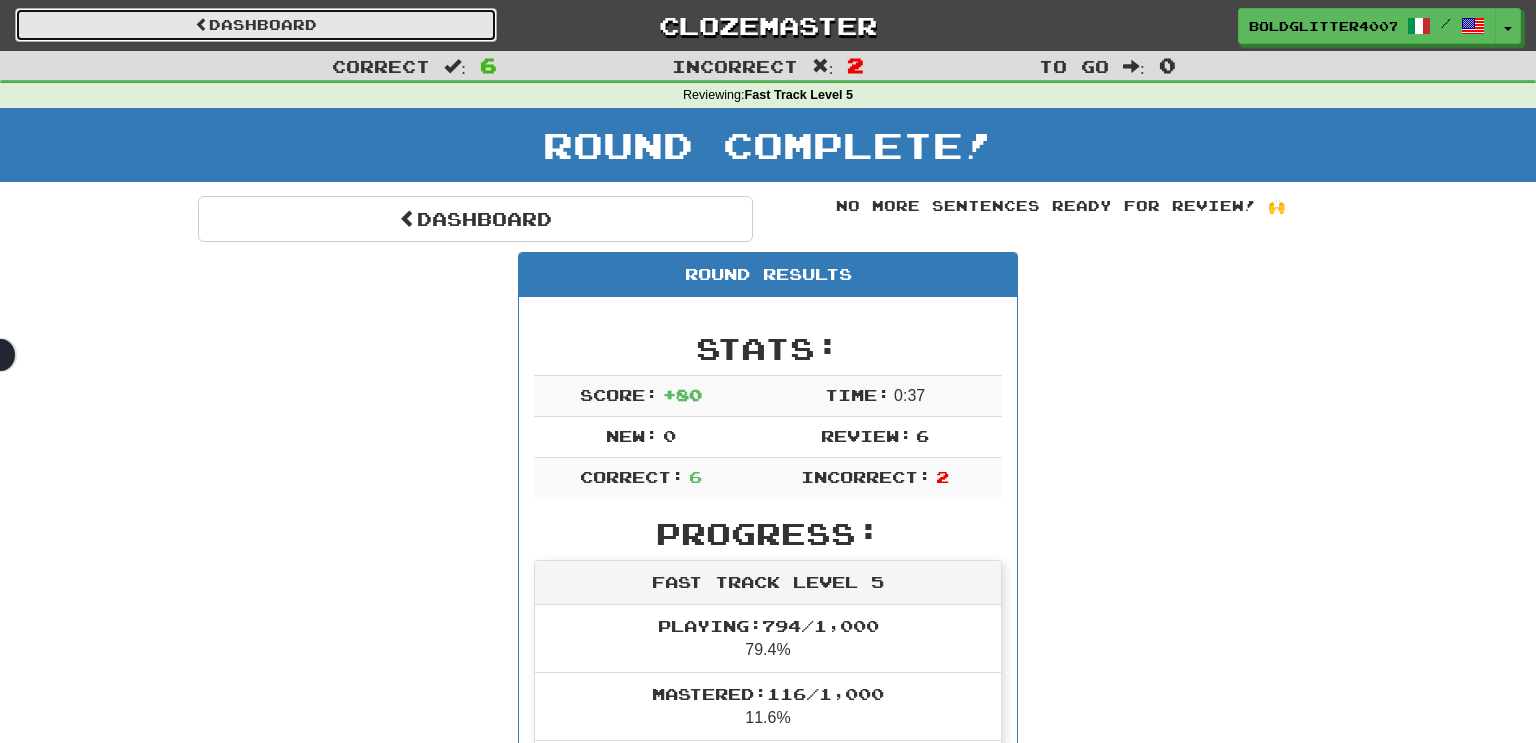 click on "Dashboard" at bounding box center [256, 25] 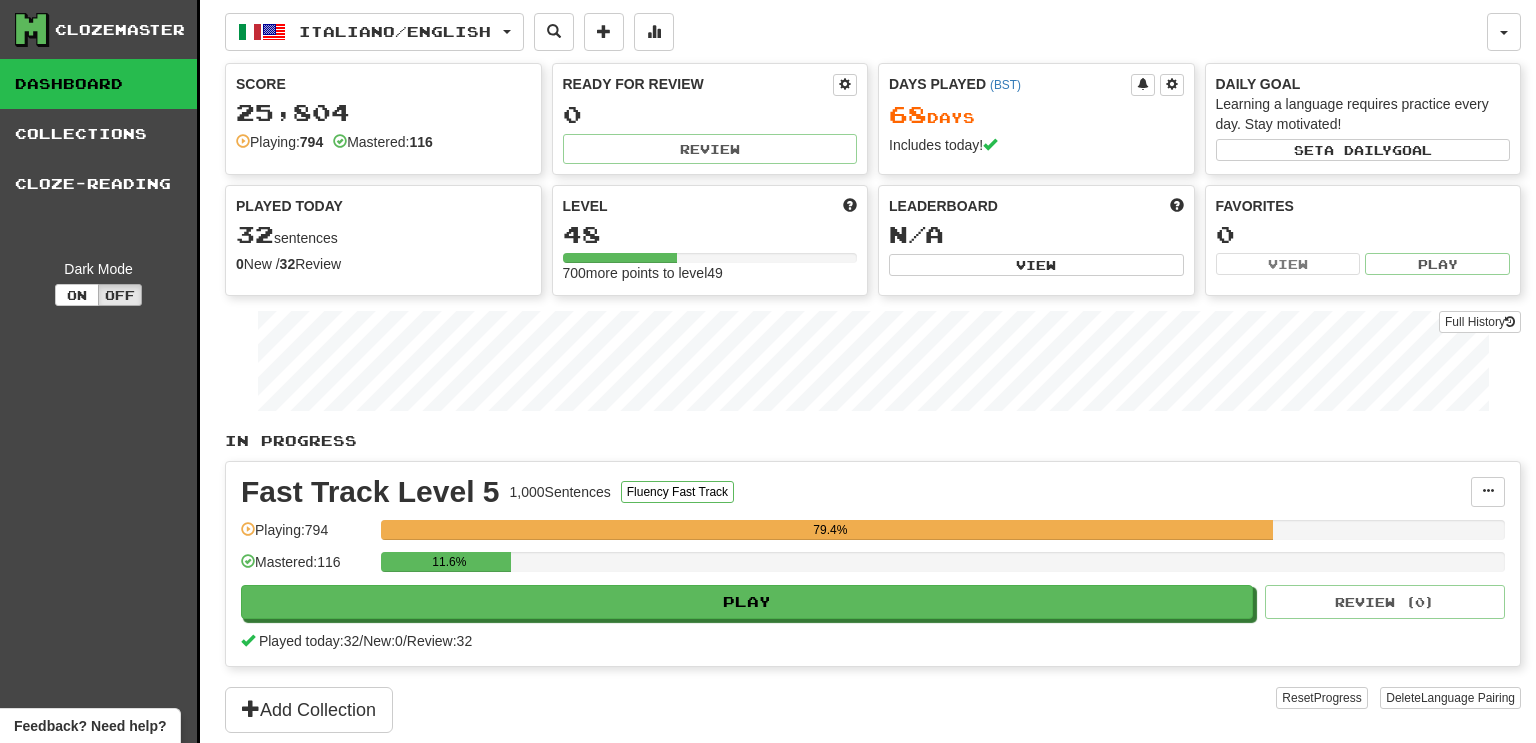 scroll, scrollTop: 0, scrollLeft: 0, axis: both 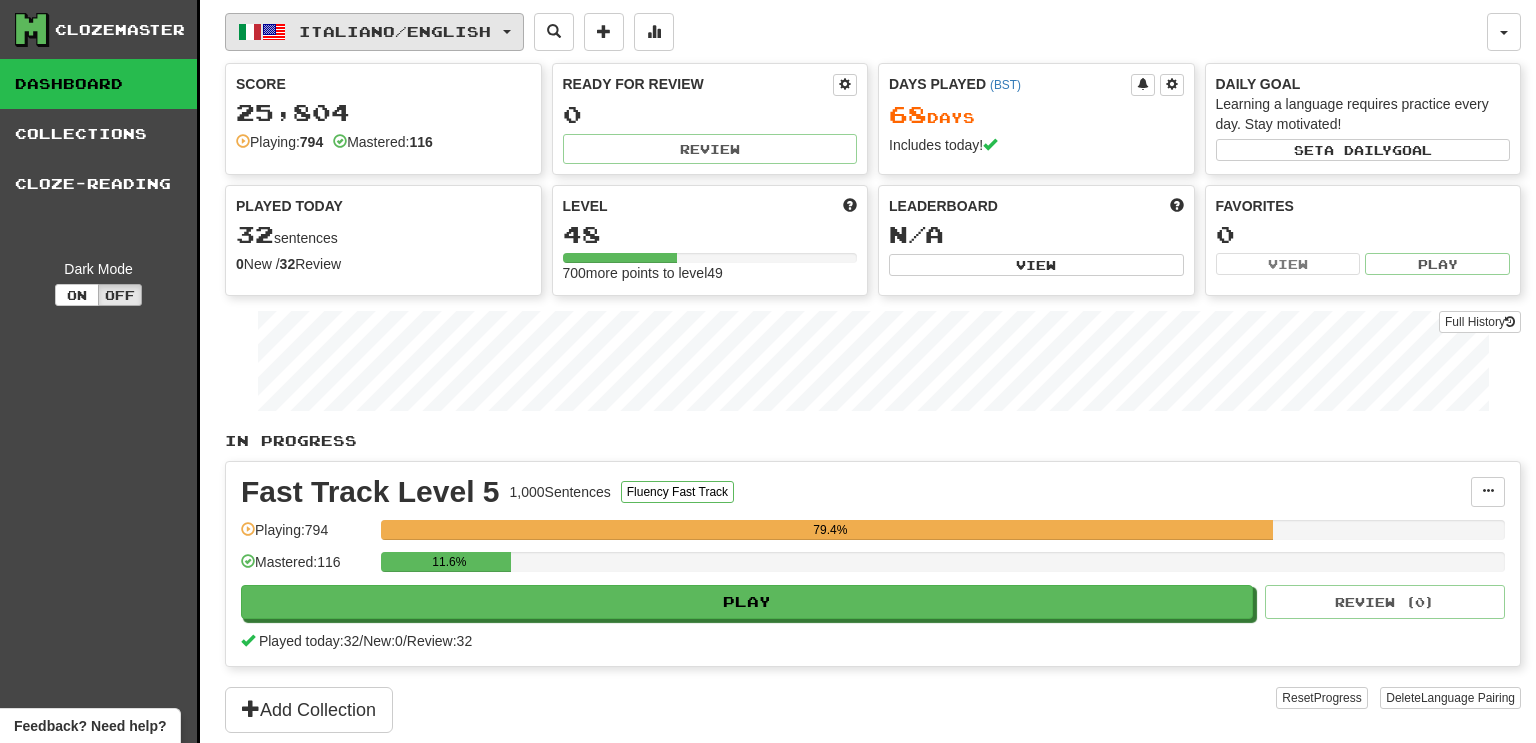 click on "Italiano  /  English" at bounding box center [395, 31] 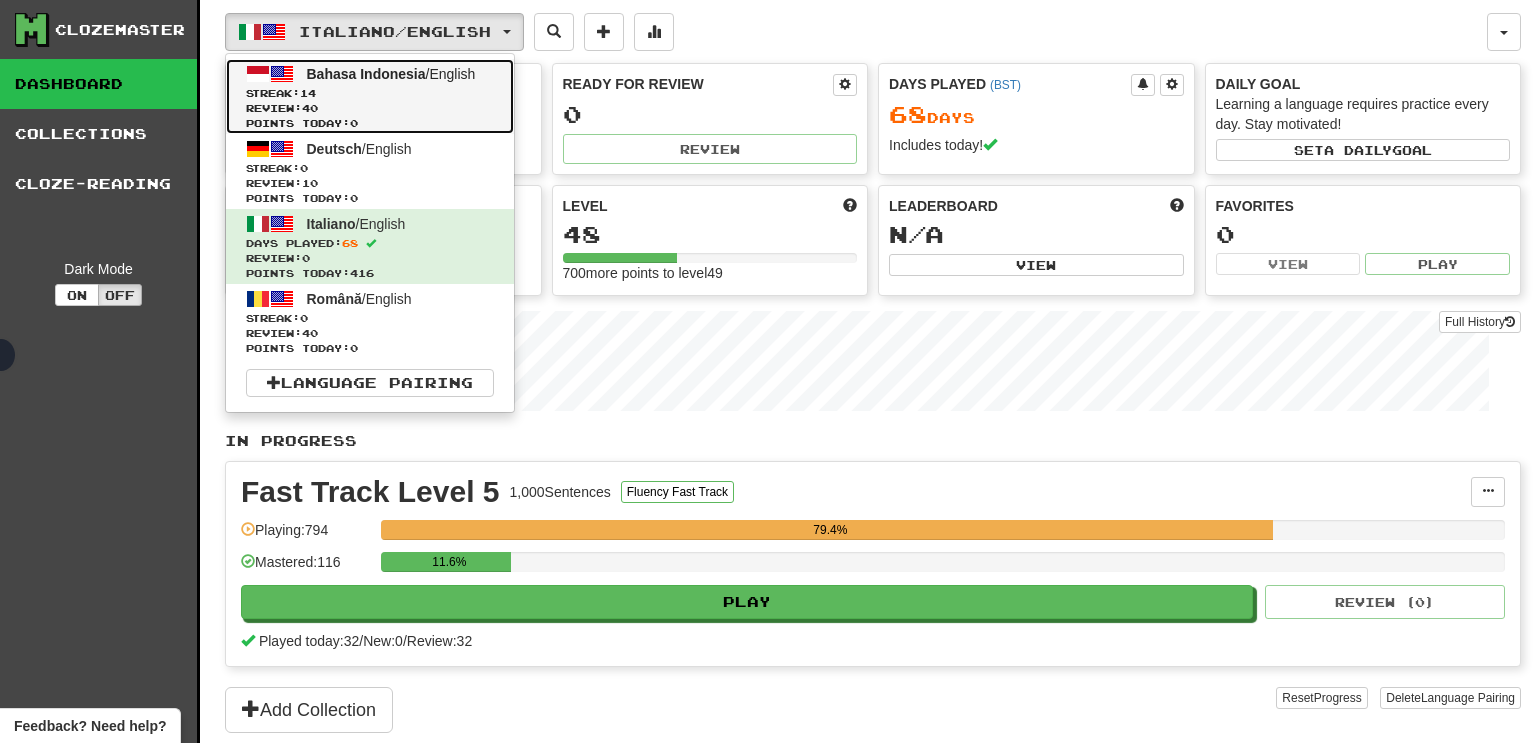 click on "Bahasa Indonesia  /  English Streak:  14   Review:  40 Points today:  0" at bounding box center (370, 96) 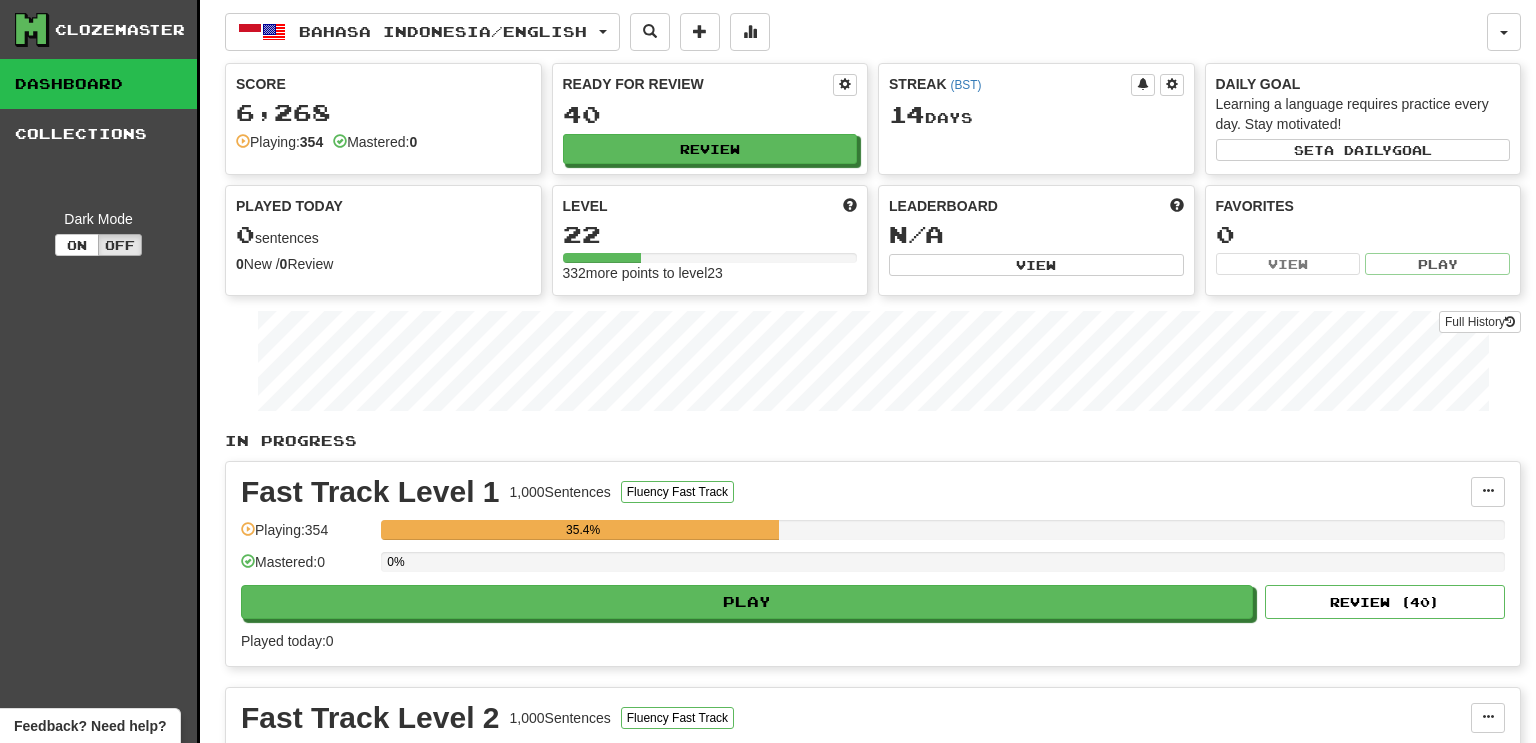 scroll, scrollTop: 0, scrollLeft: 0, axis: both 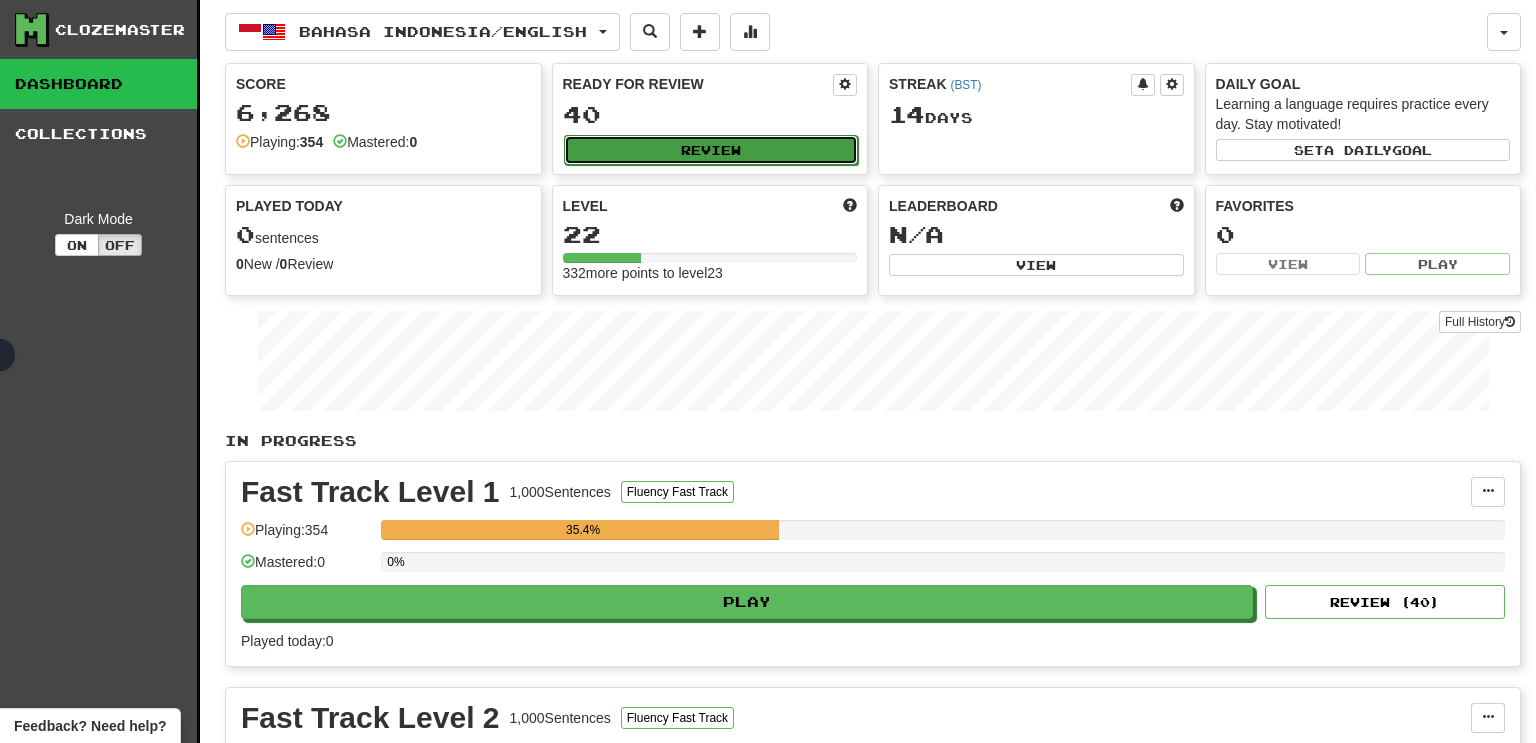 click on "Review" at bounding box center [711, 150] 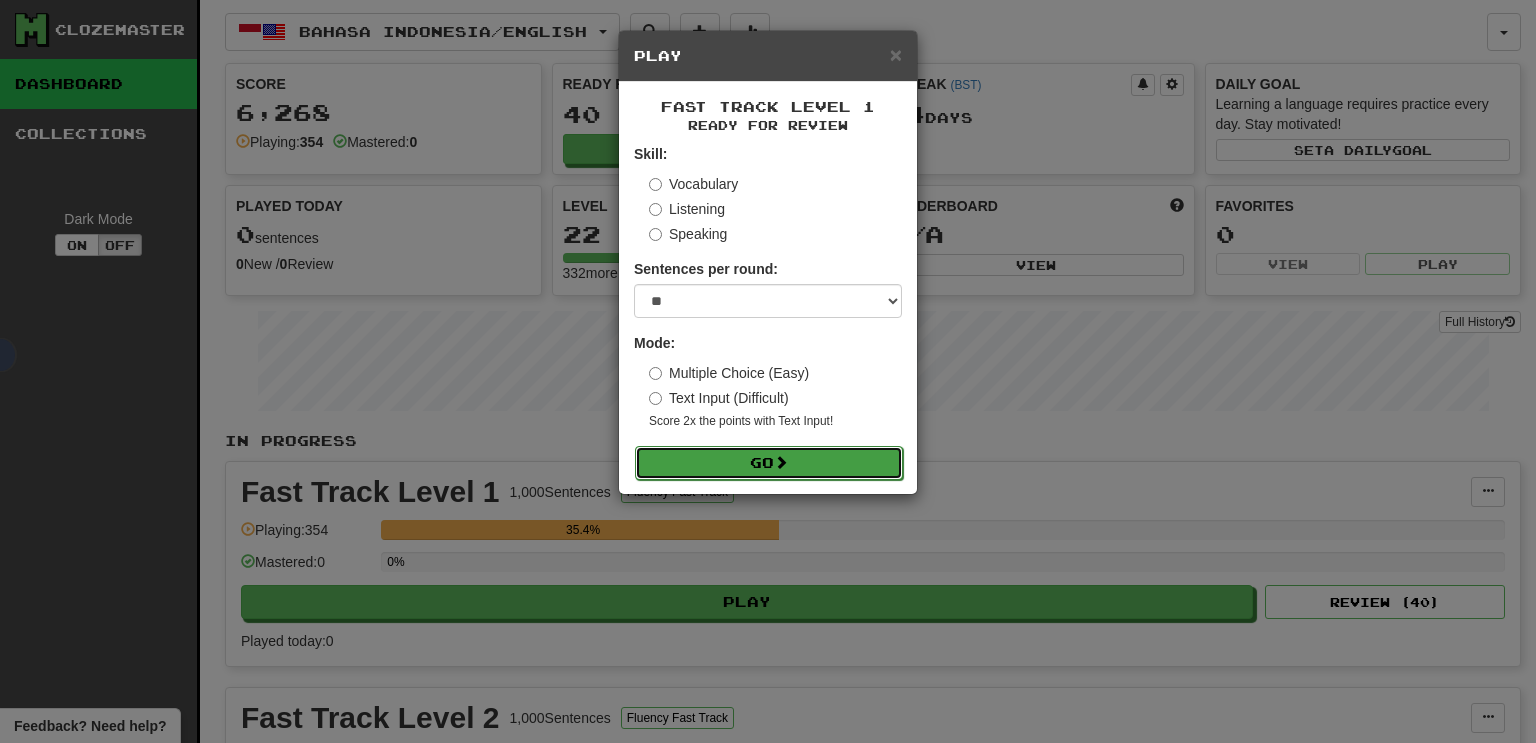 click on "Go" at bounding box center [769, 463] 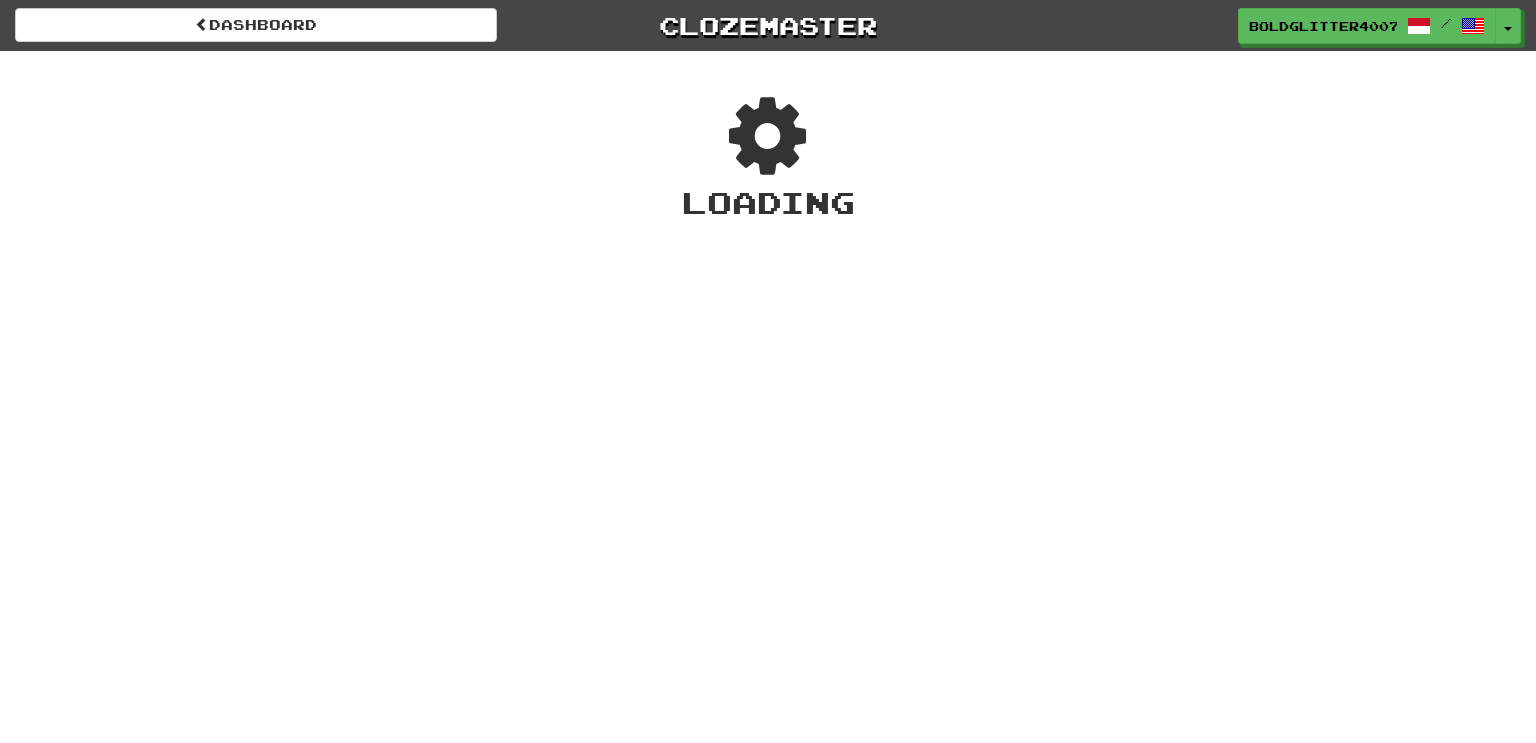 scroll, scrollTop: 0, scrollLeft: 0, axis: both 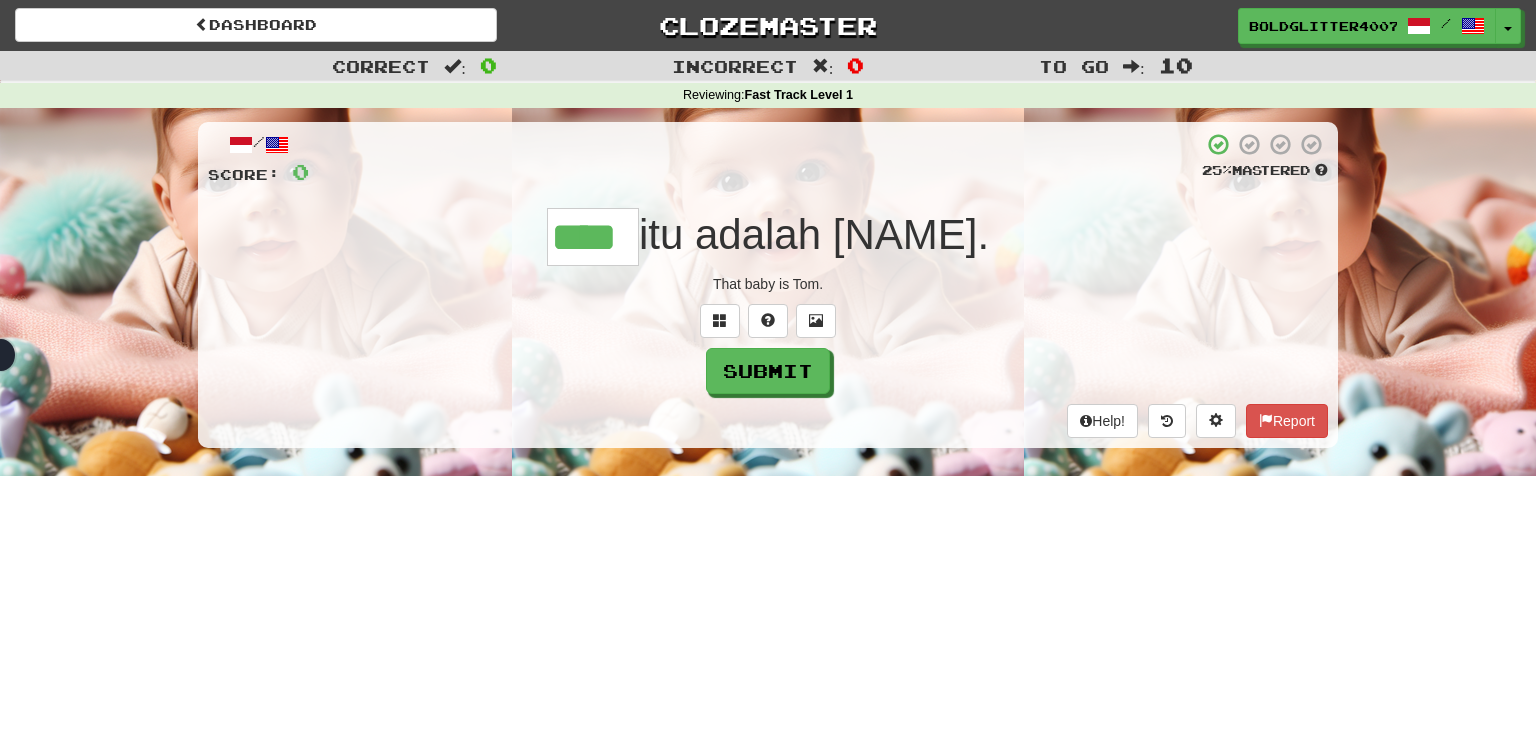 type on "****" 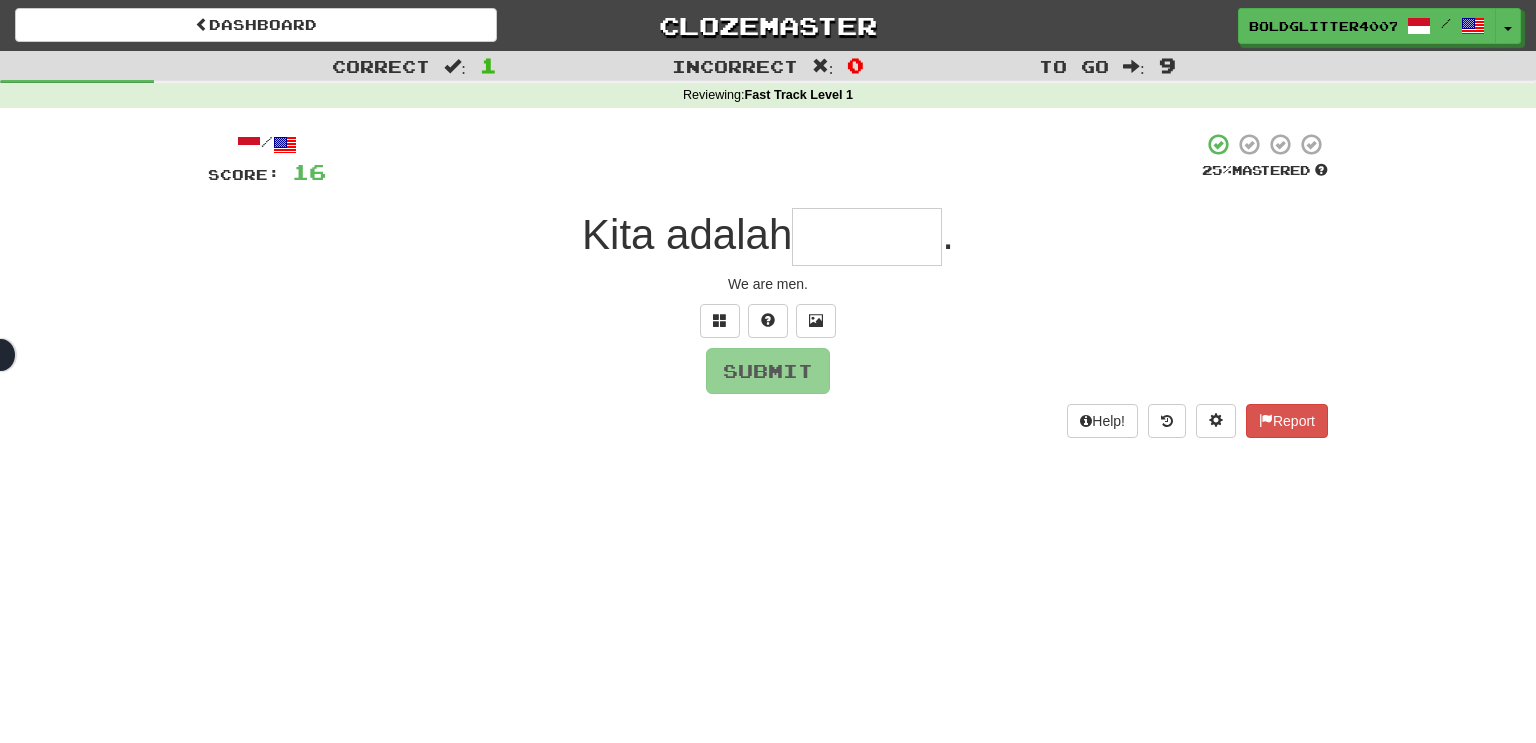 type on "*" 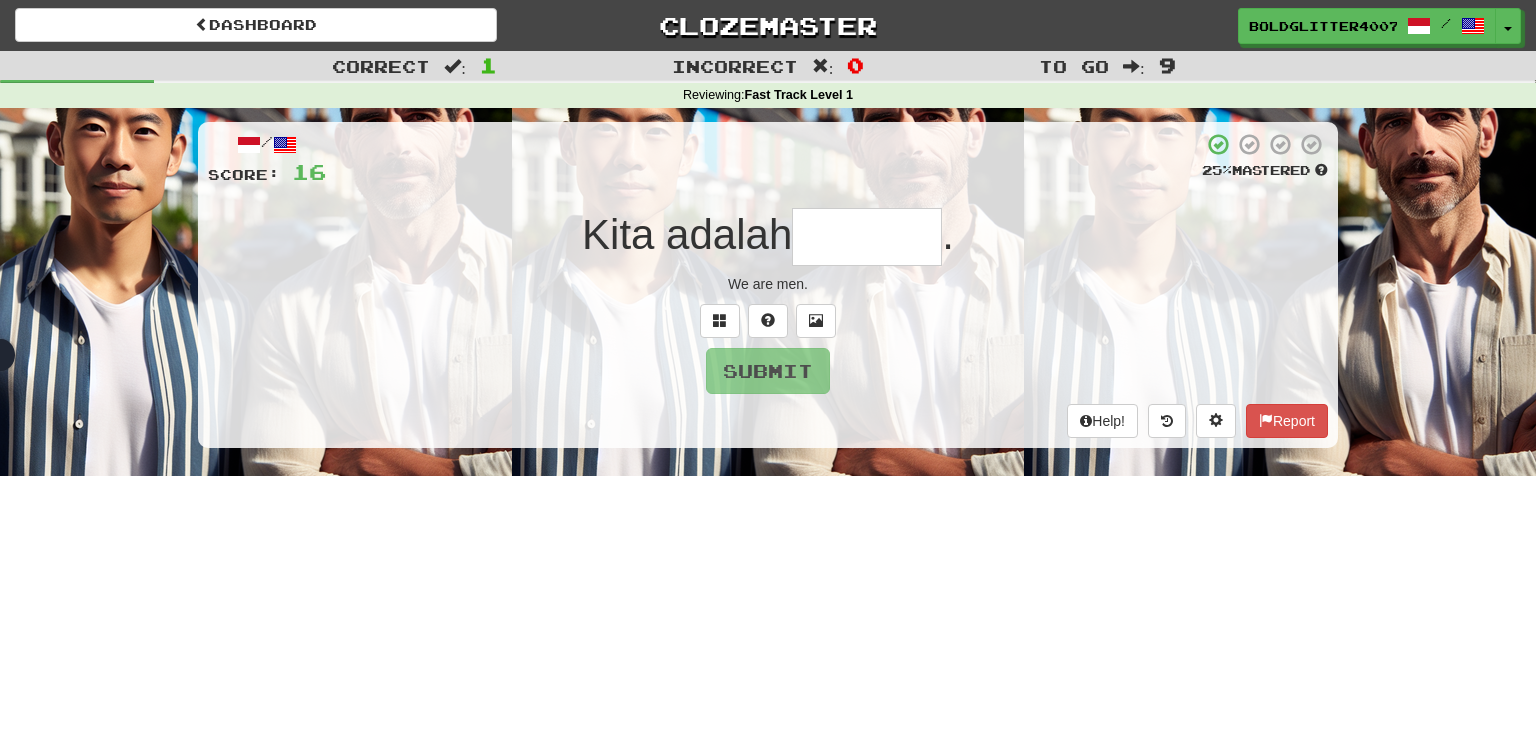 type on "*" 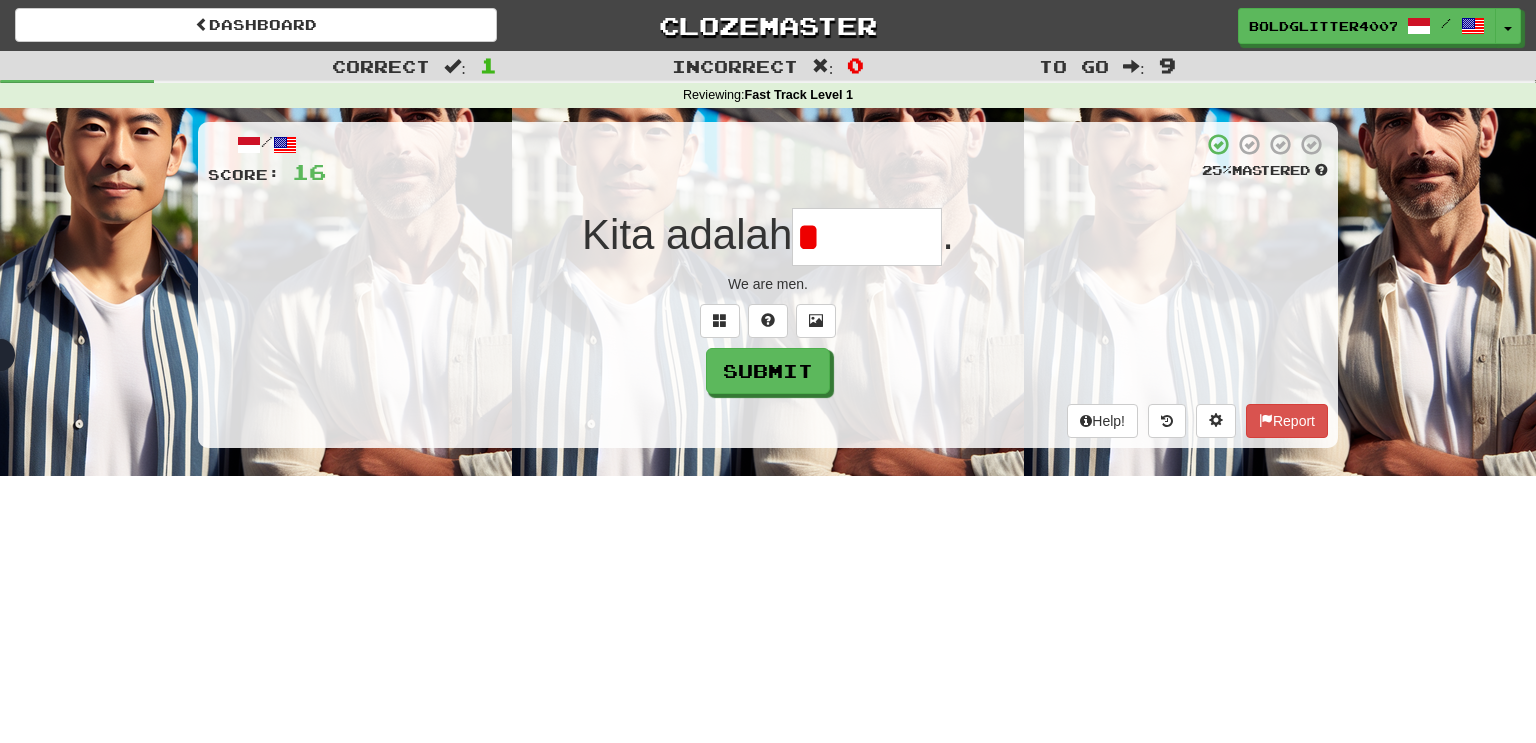 type 